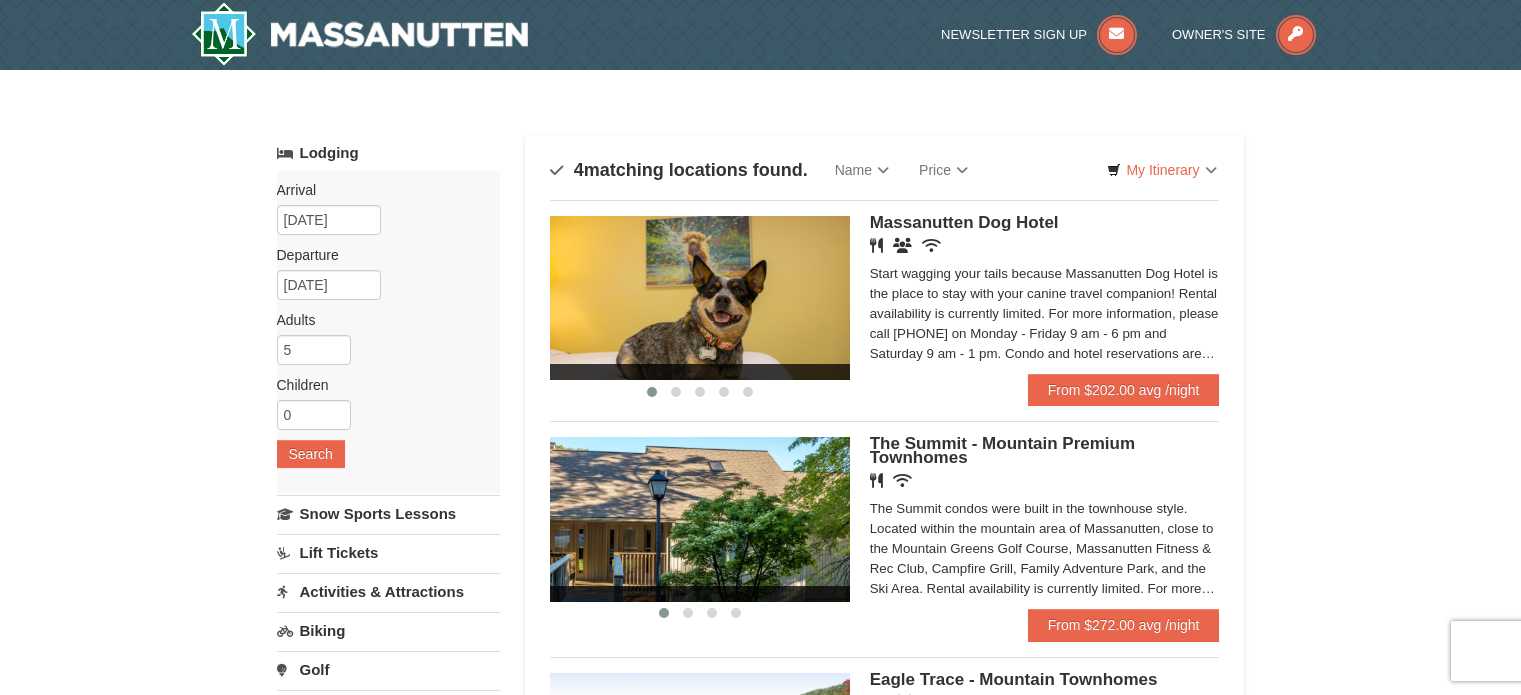scroll, scrollTop: 0, scrollLeft: 0, axis: both 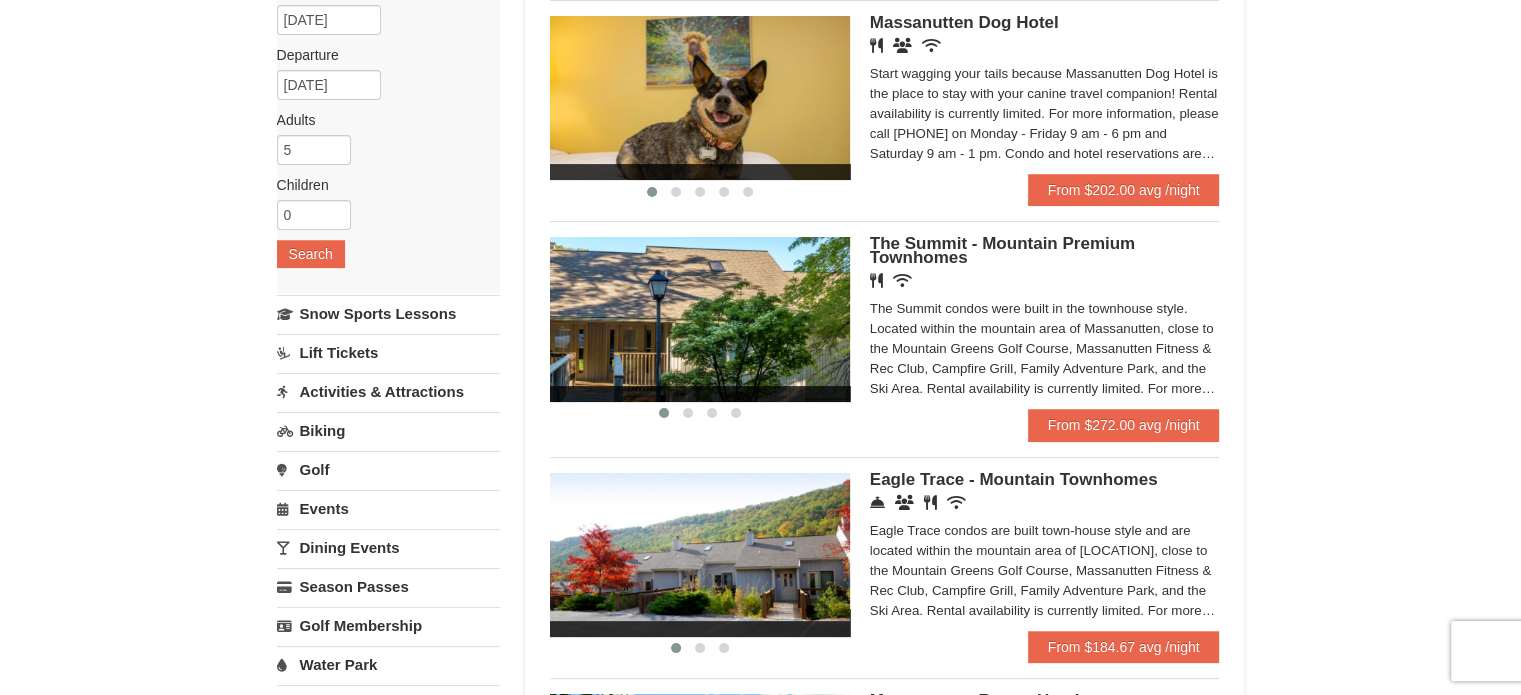 click on "Arrival Please format dates MM/DD/YYYY Please format dates MM/DD/YYYY
[DATE]
Departure Please format dates MM/DD/YYYY Please format dates MM/DD/YYYY
[DATE]
Adults Please format dates MM/DD/YYYY
5
Children Please format dates MM/DD/YYYY
0
Search" at bounding box center [388, 132] 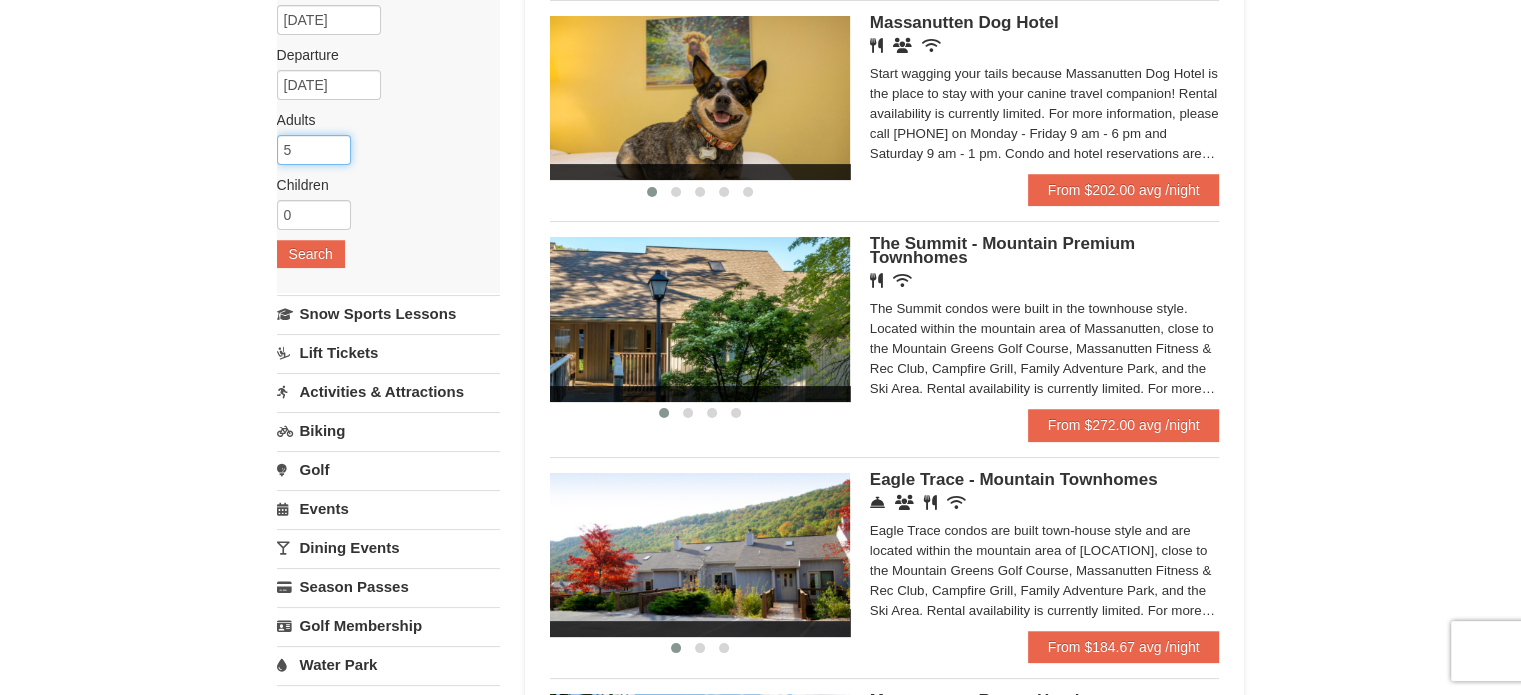 click on "5" at bounding box center [314, 150] 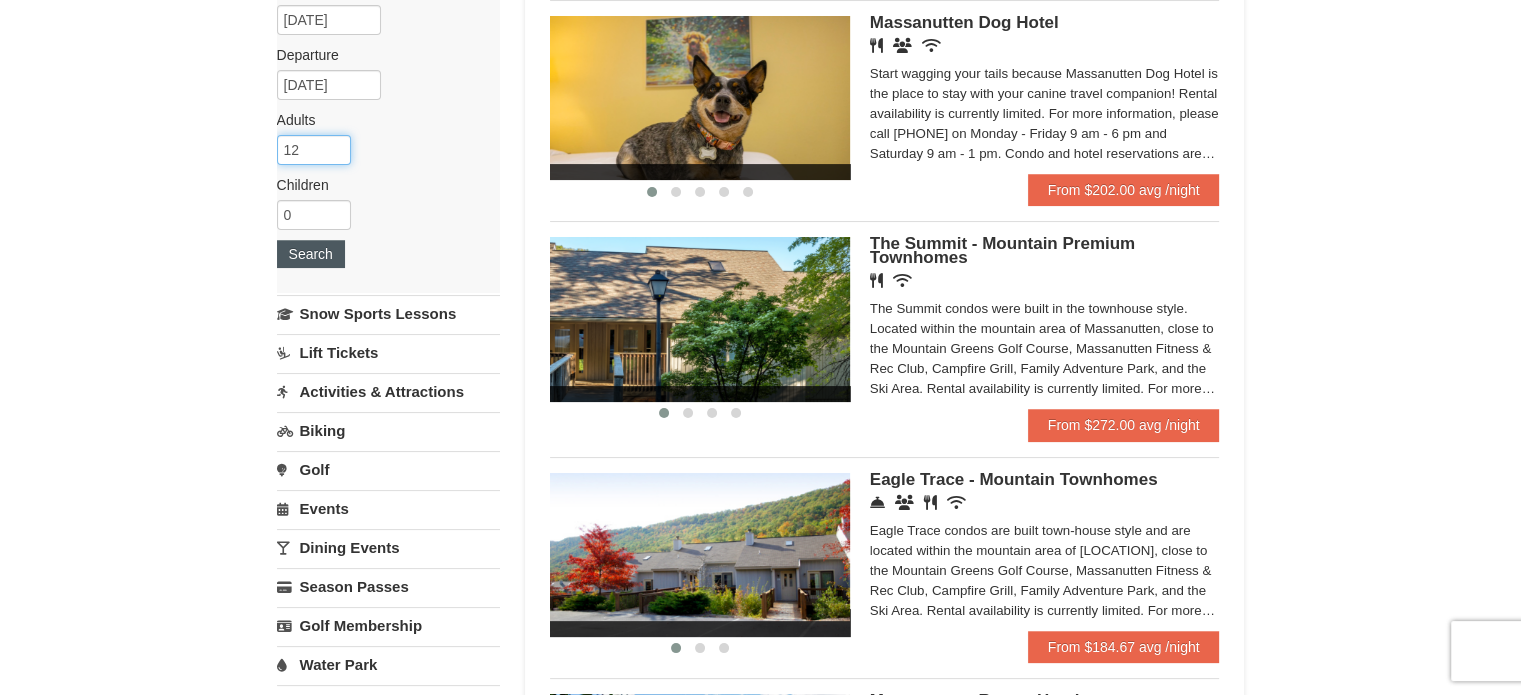 type on "12" 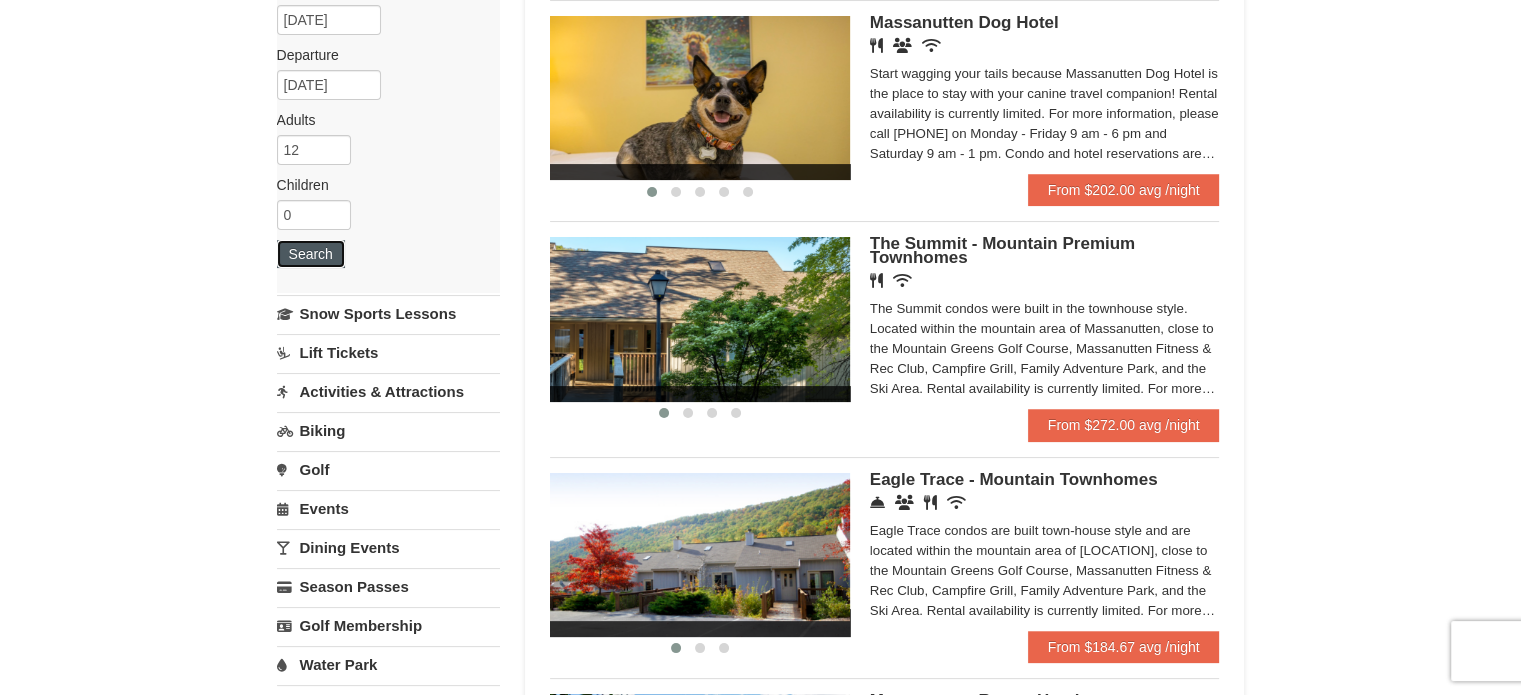click on "Search" at bounding box center [311, 254] 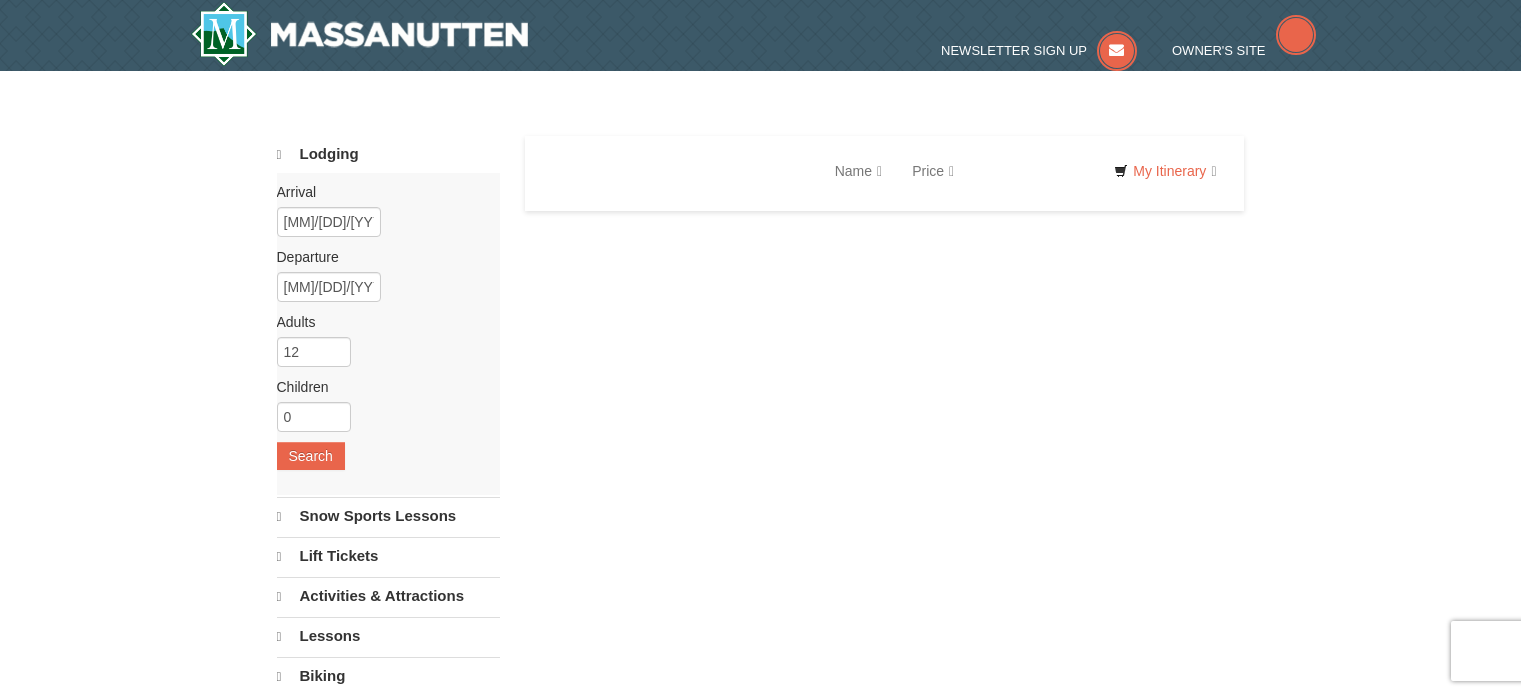 scroll, scrollTop: 0, scrollLeft: 0, axis: both 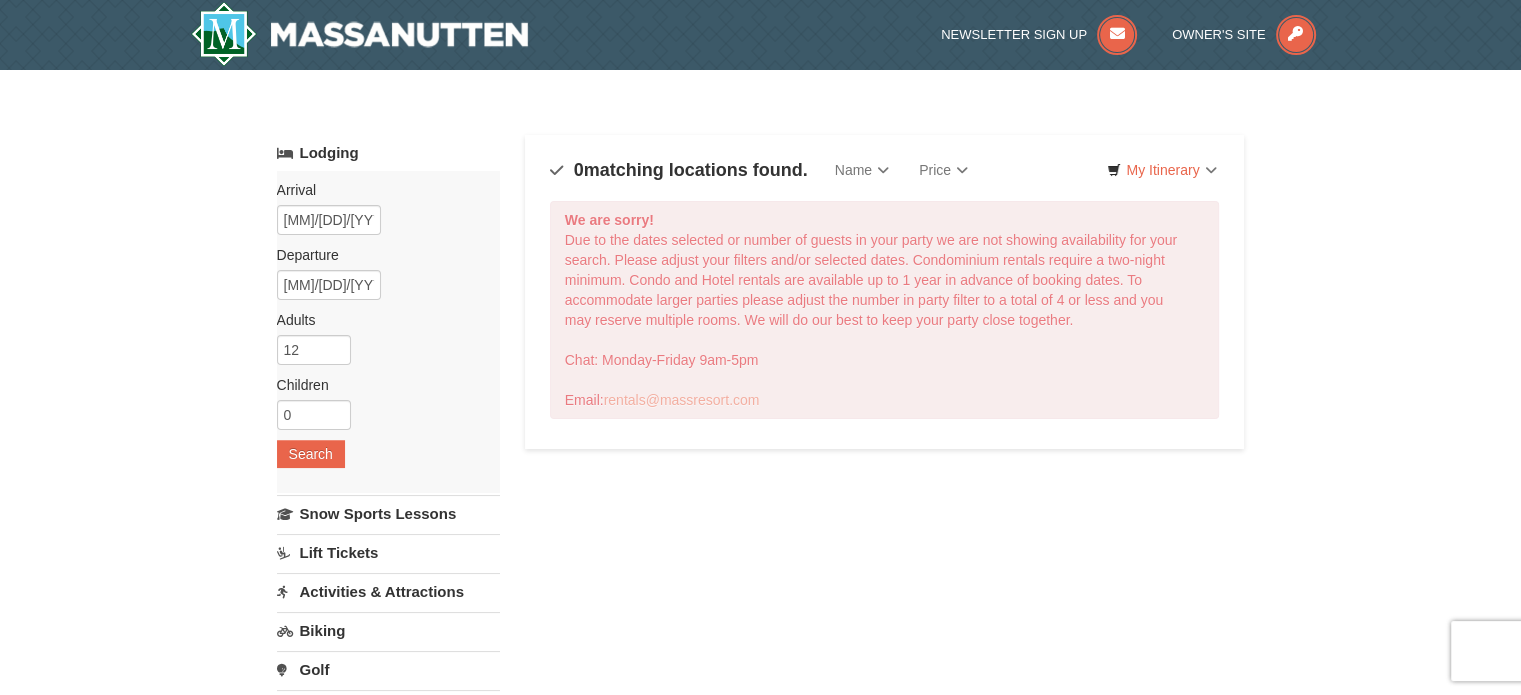 select on "8" 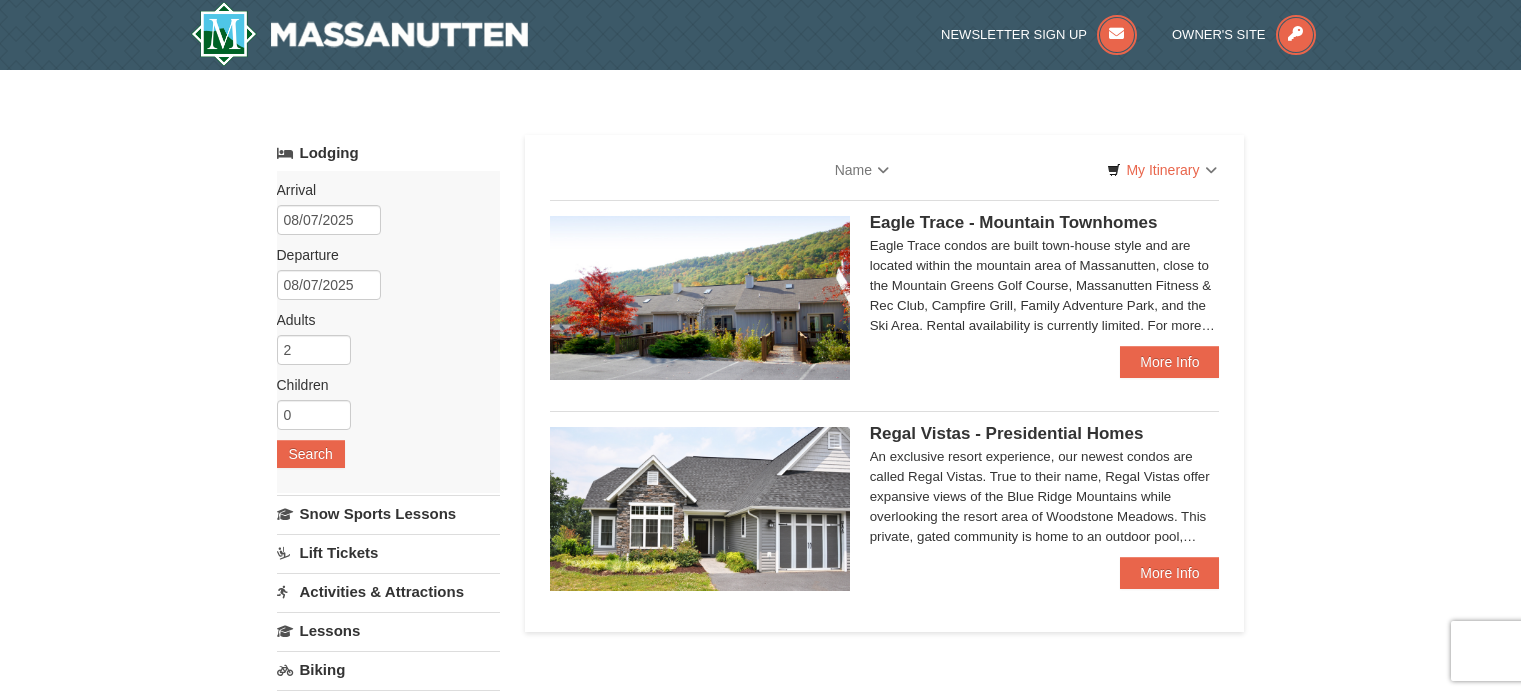 type 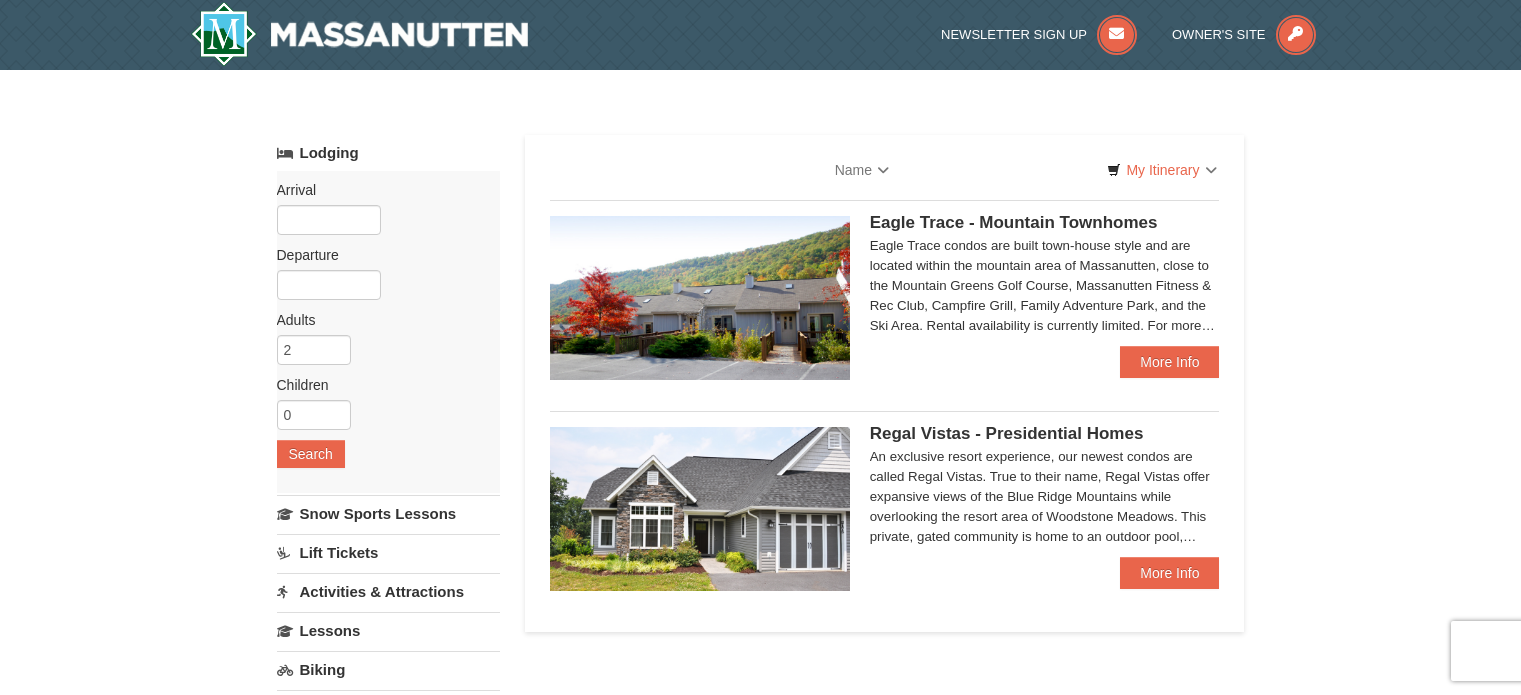 scroll, scrollTop: 0, scrollLeft: 0, axis: both 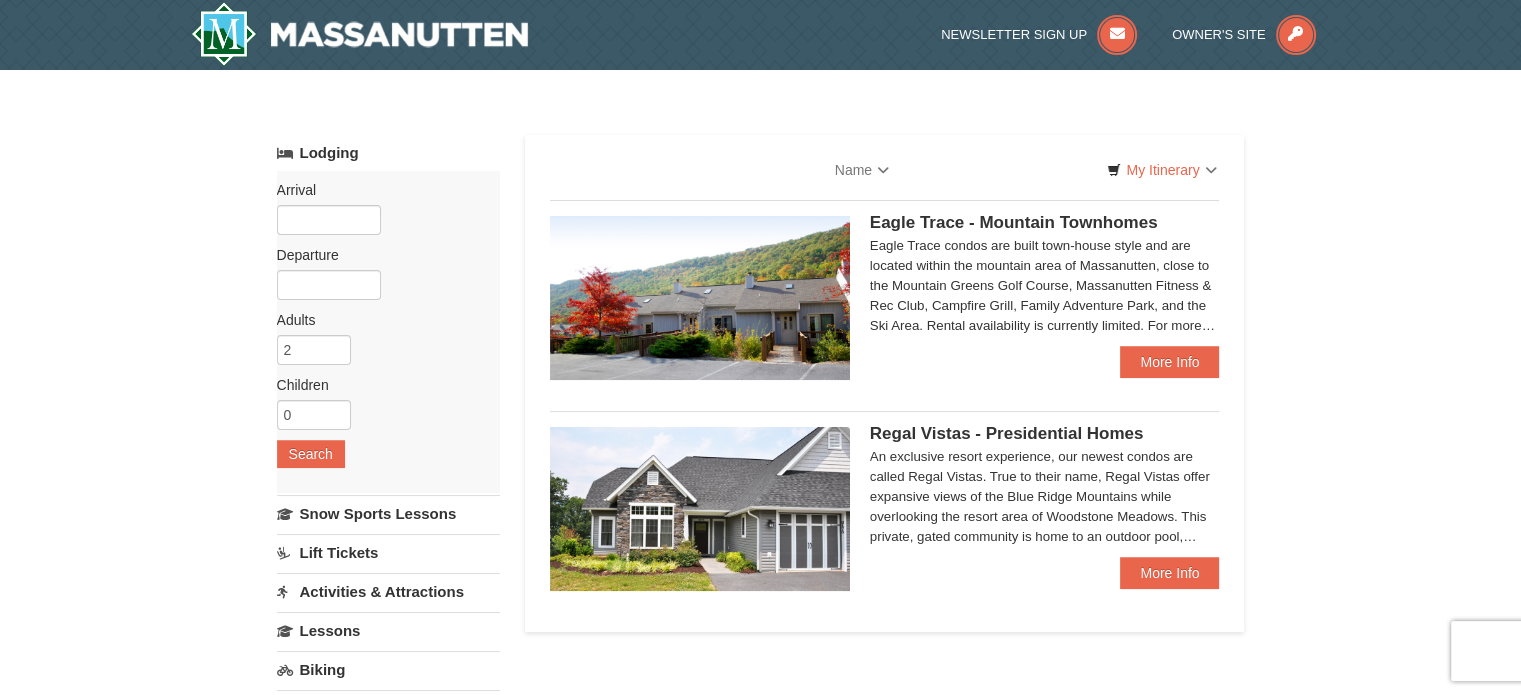 select on "8" 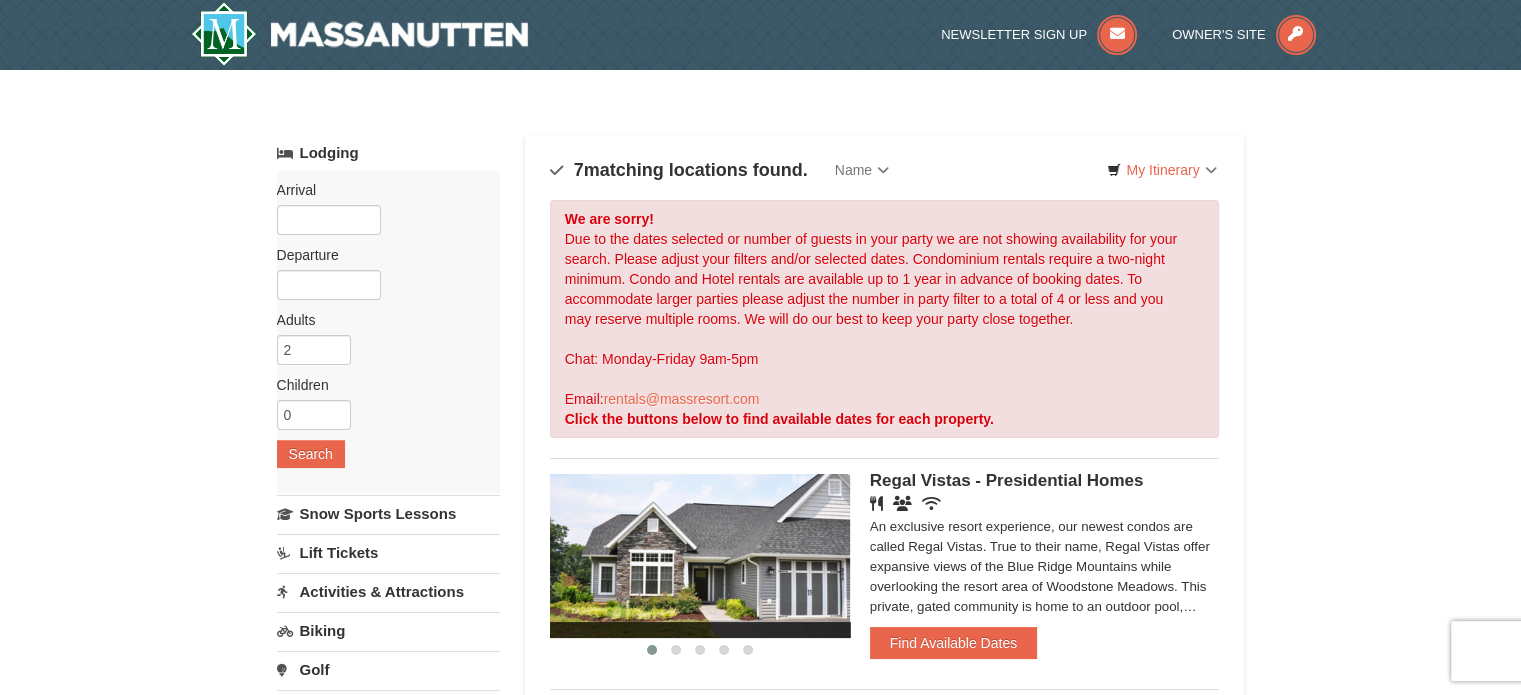 scroll, scrollTop: 0, scrollLeft: 0, axis: both 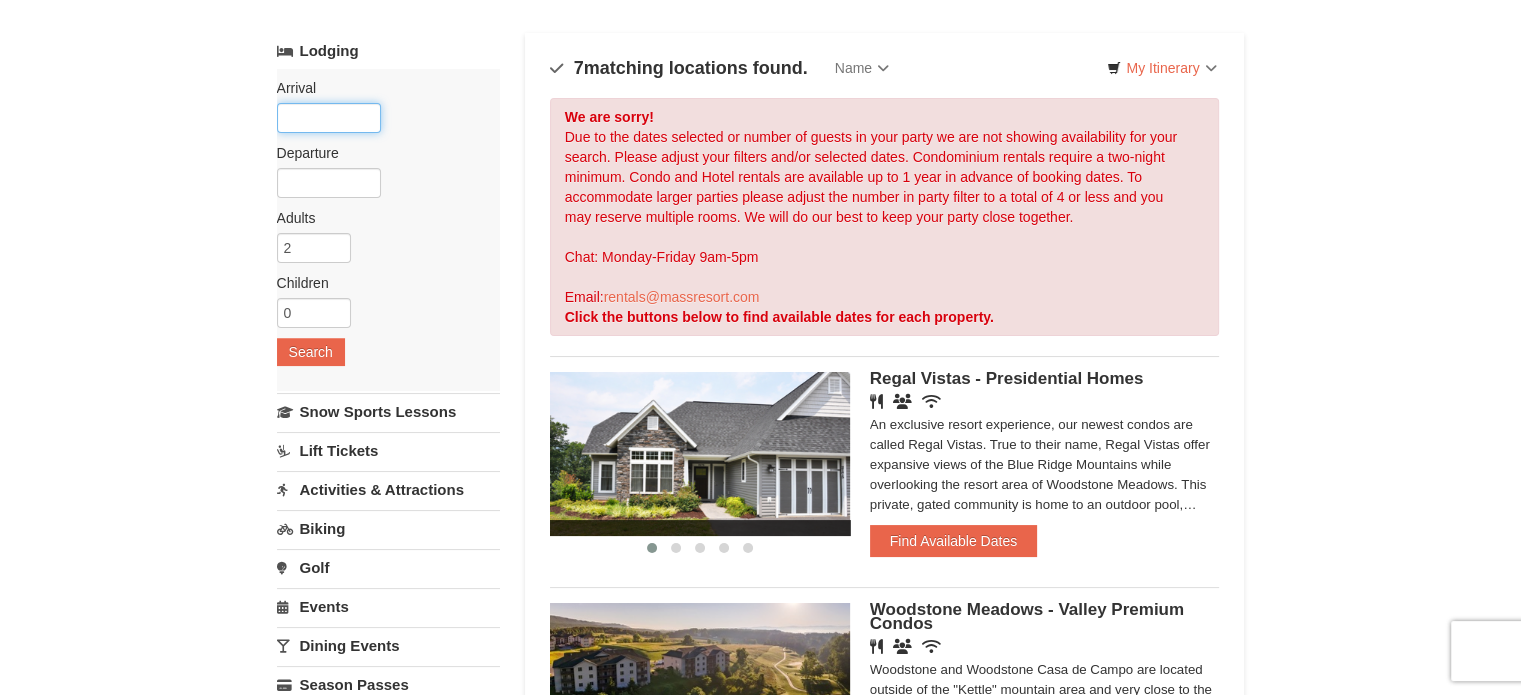 click at bounding box center (329, 118) 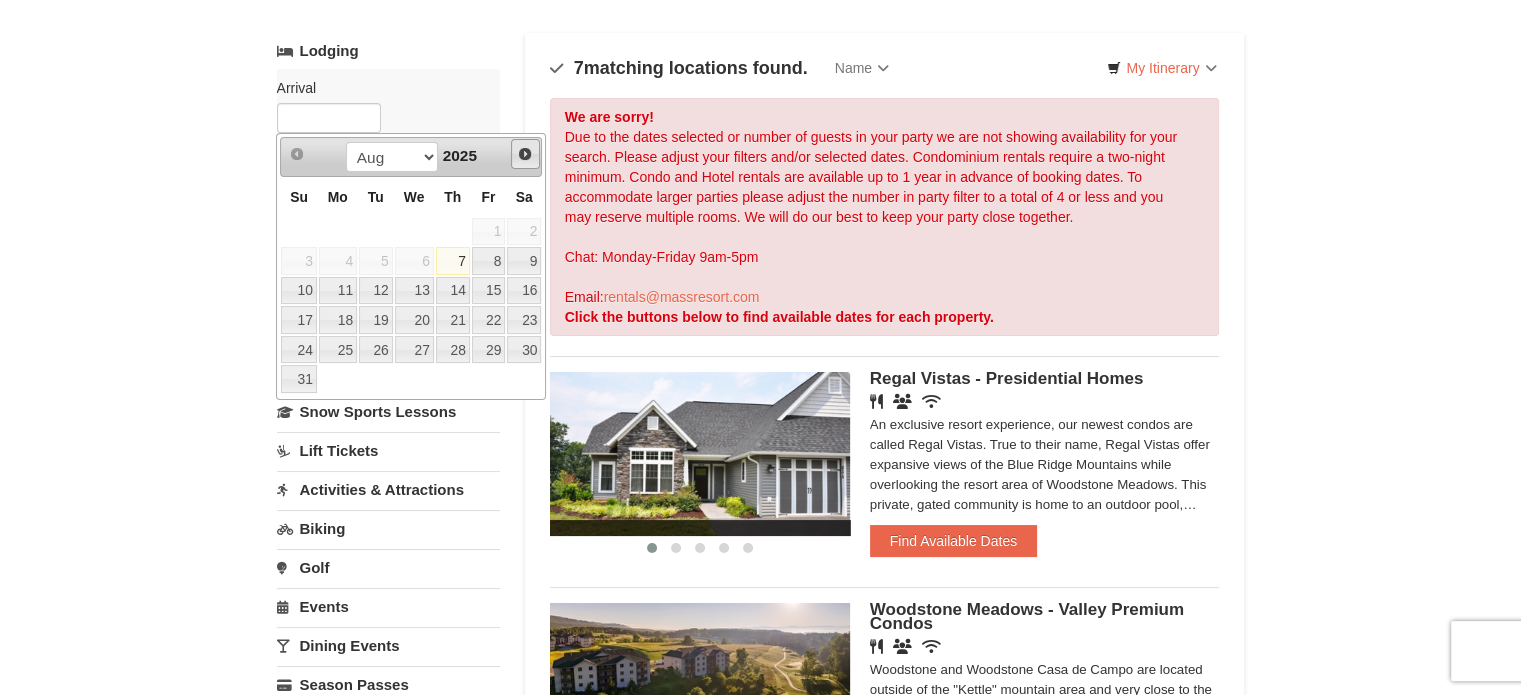 click on "Next" at bounding box center (525, 154) 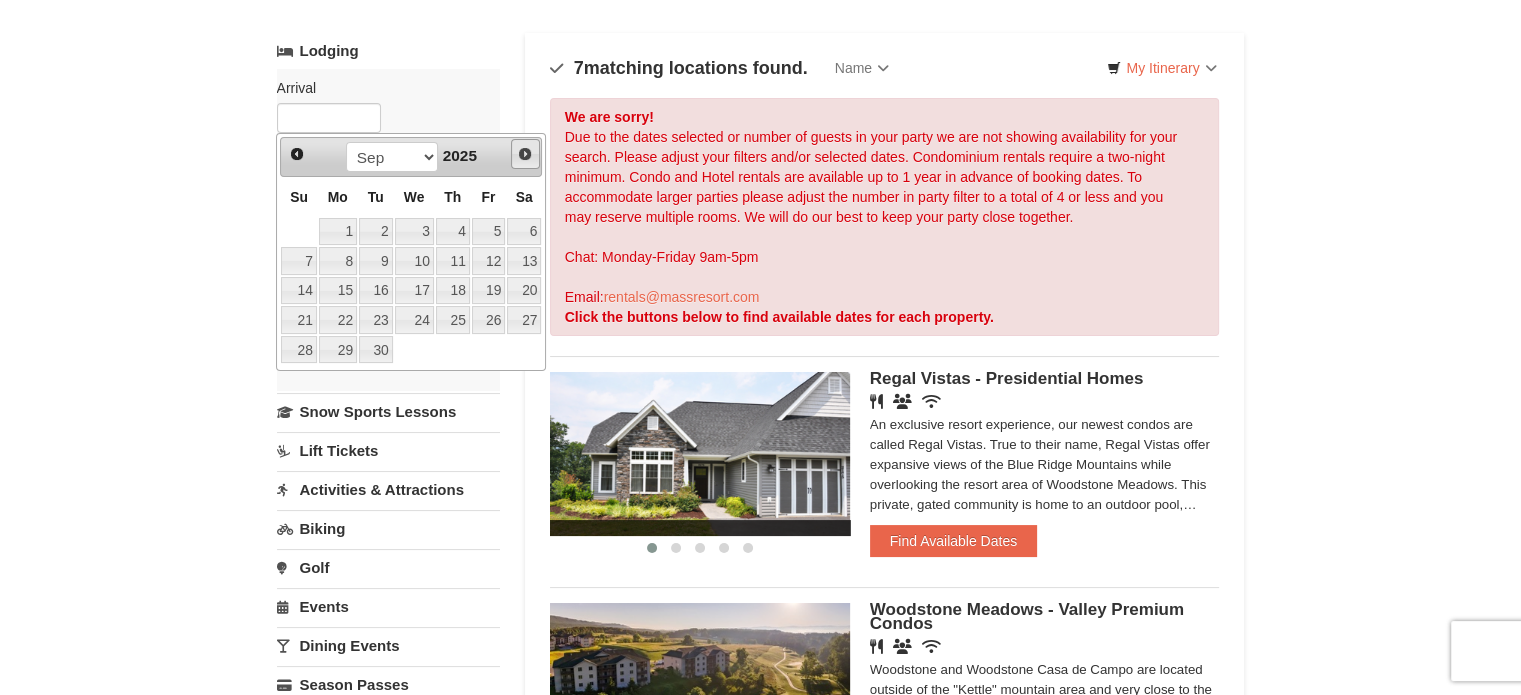 click on "Next" at bounding box center [525, 154] 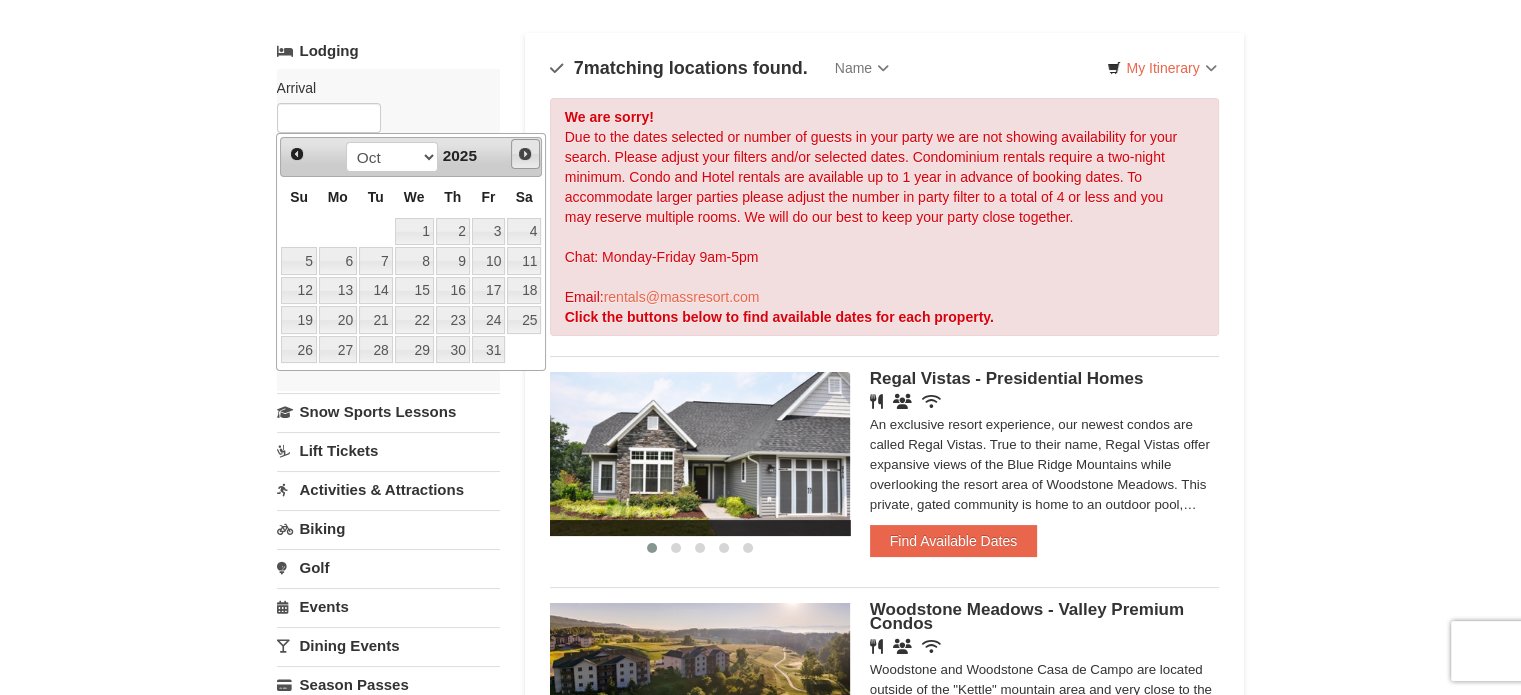 click on "Next" at bounding box center (525, 154) 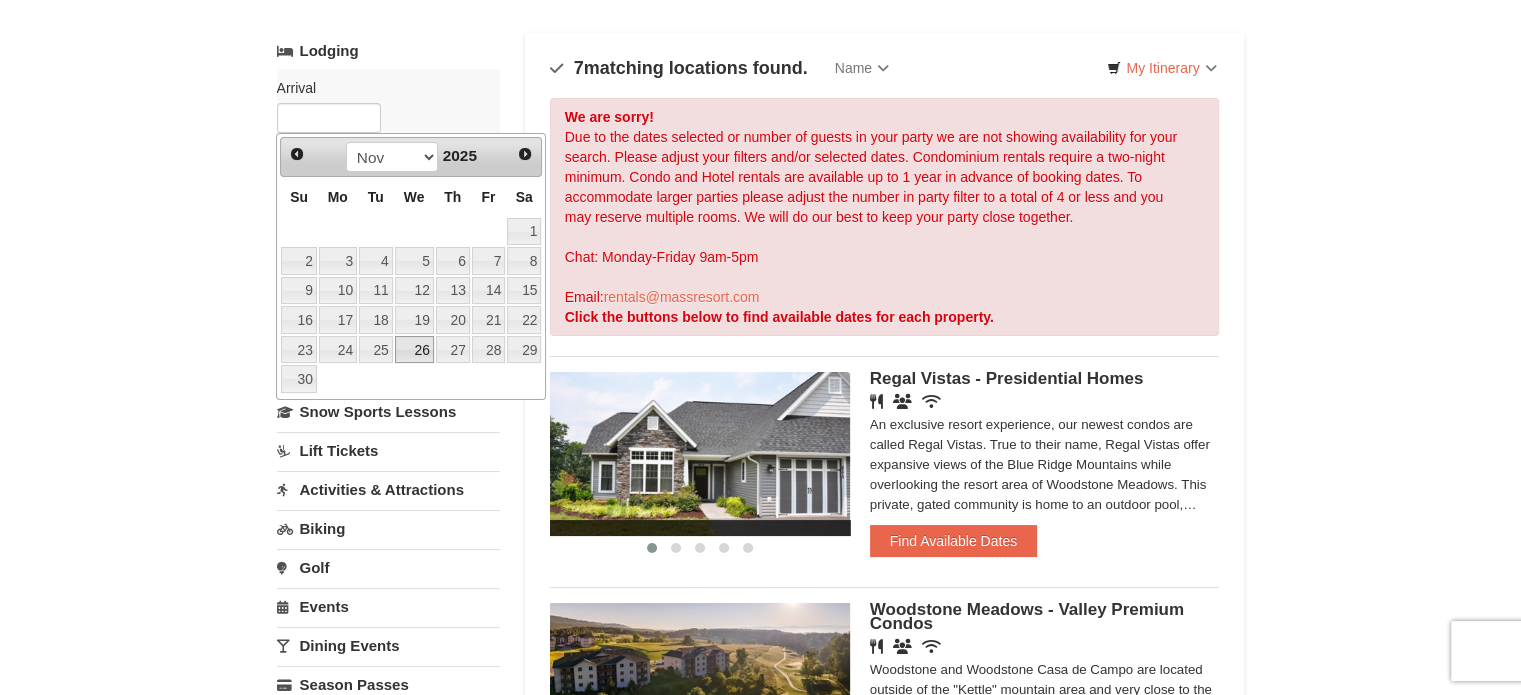 click on "26" at bounding box center [414, 350] 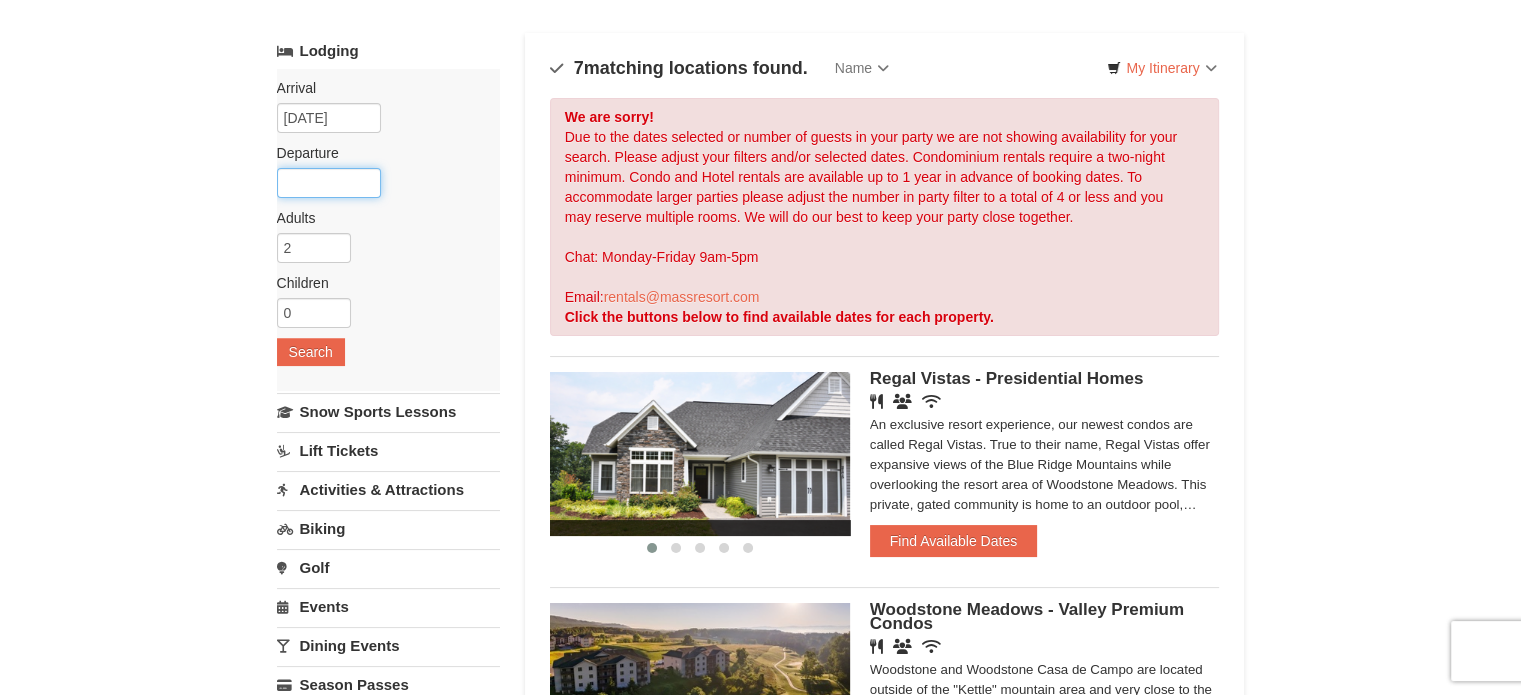 click at bounding box center (329, 183) 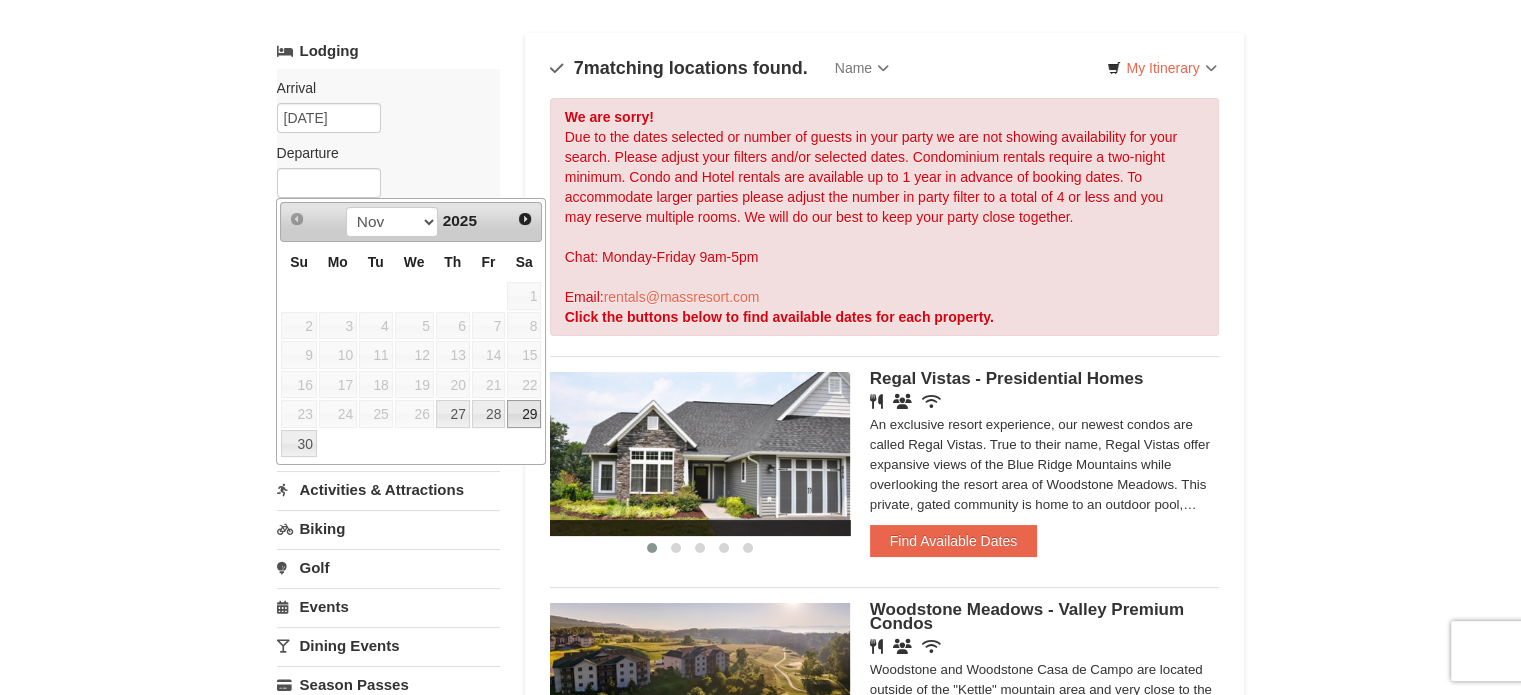 click on "29" at bounding box center (524, 414) 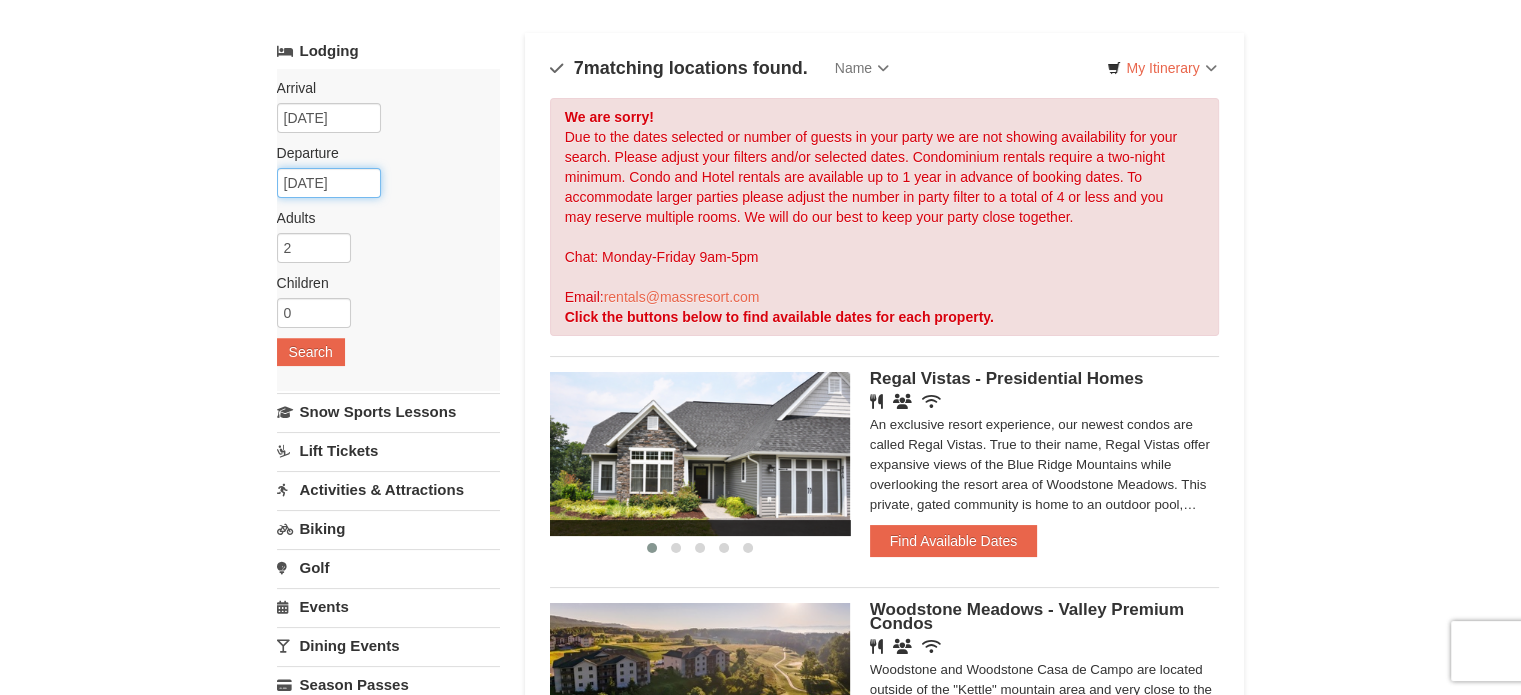 click on "[MM]/[DD]/[YYYY]" at bounding box center (329, 183) 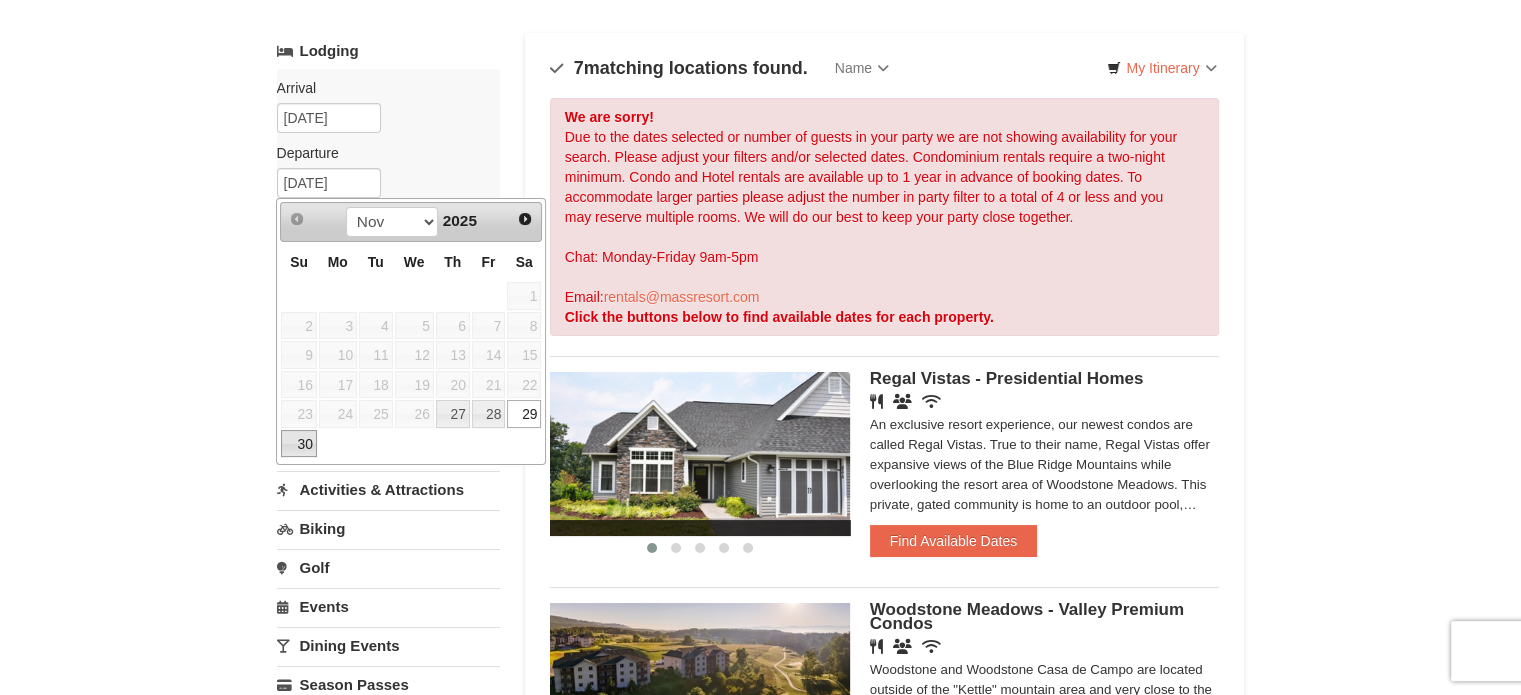 click on "30" at bounding box center (298, 444) 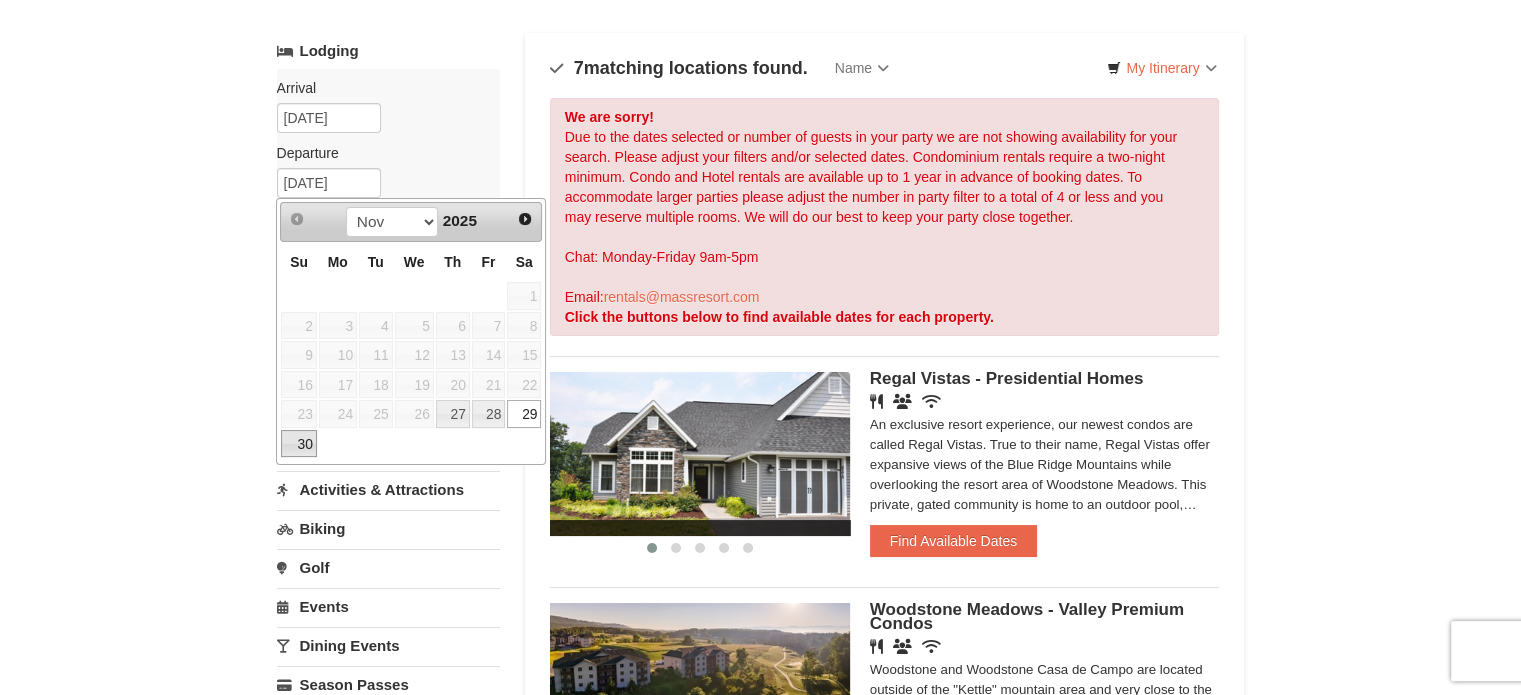 type on "11/30/2025" 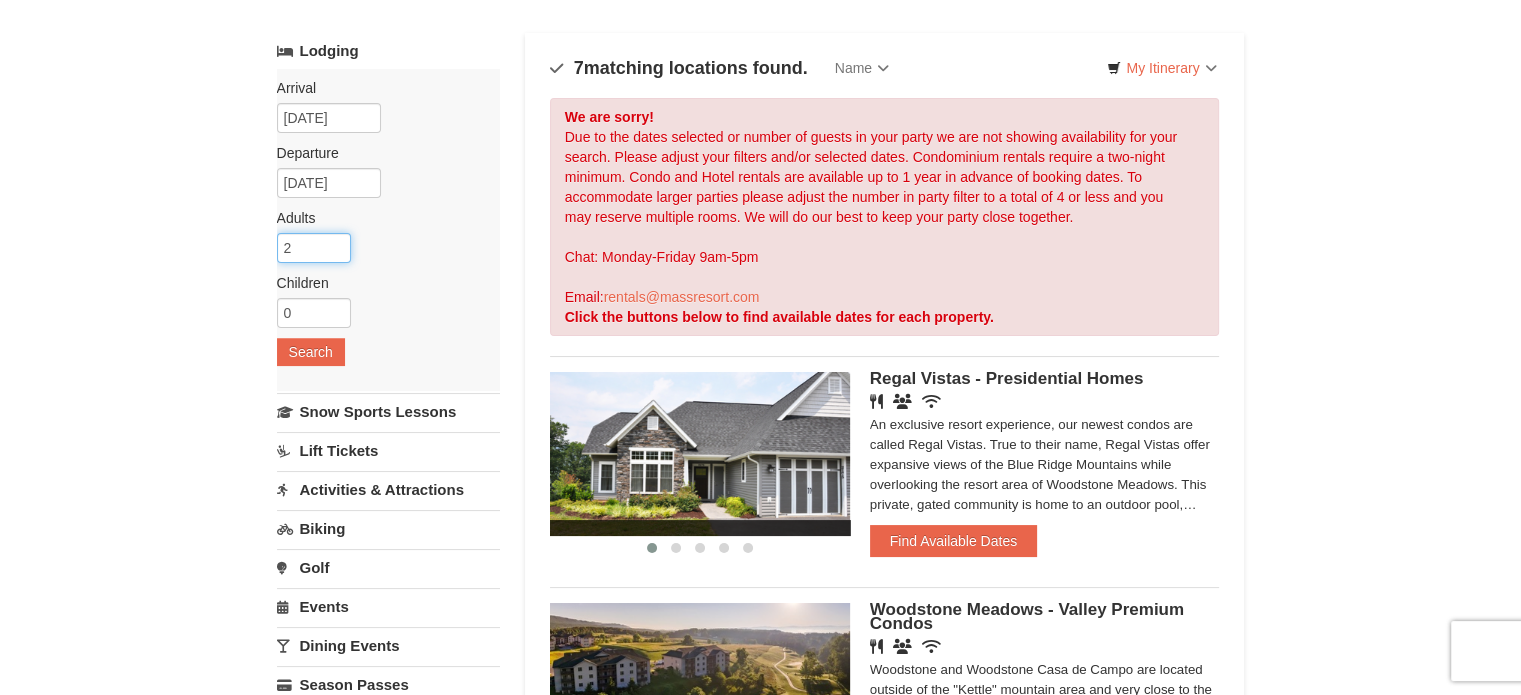 click on "2" at bounding box center [314, 248] 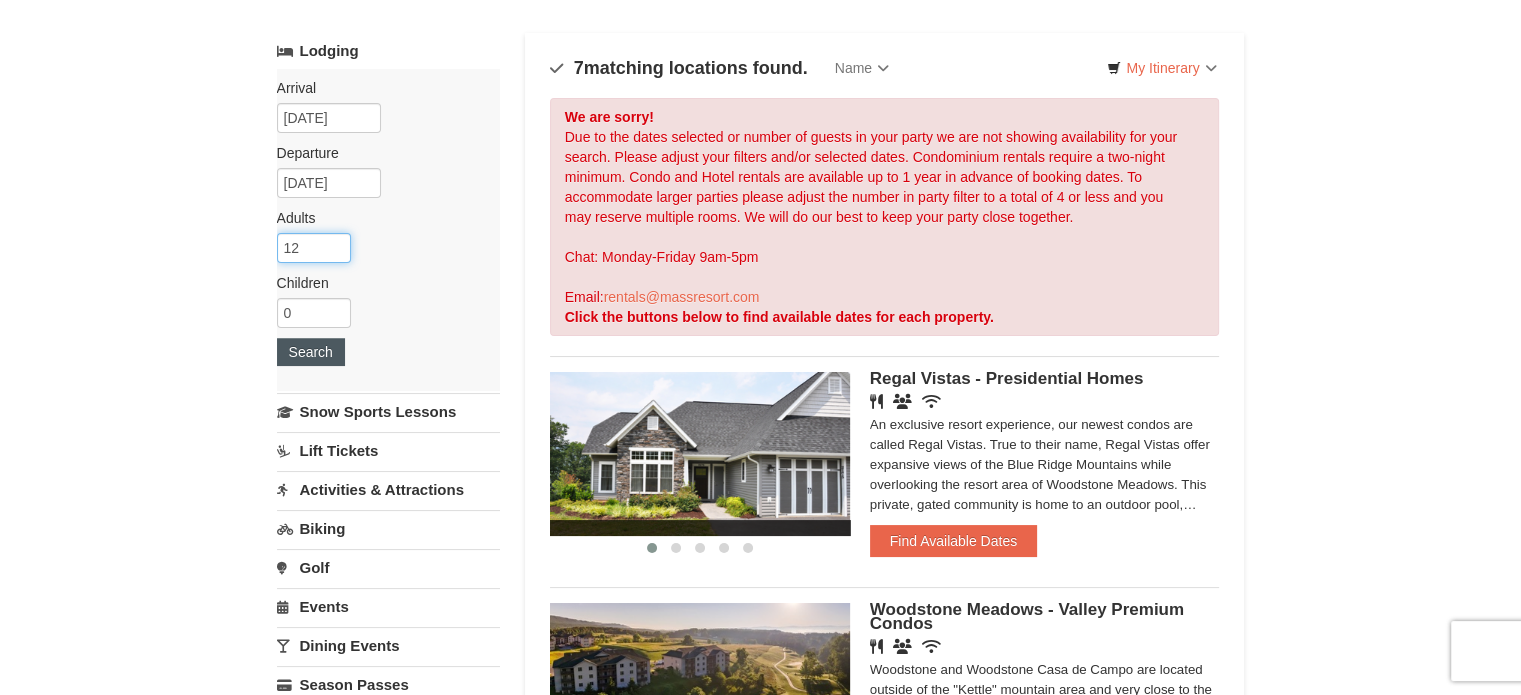 type on "12" 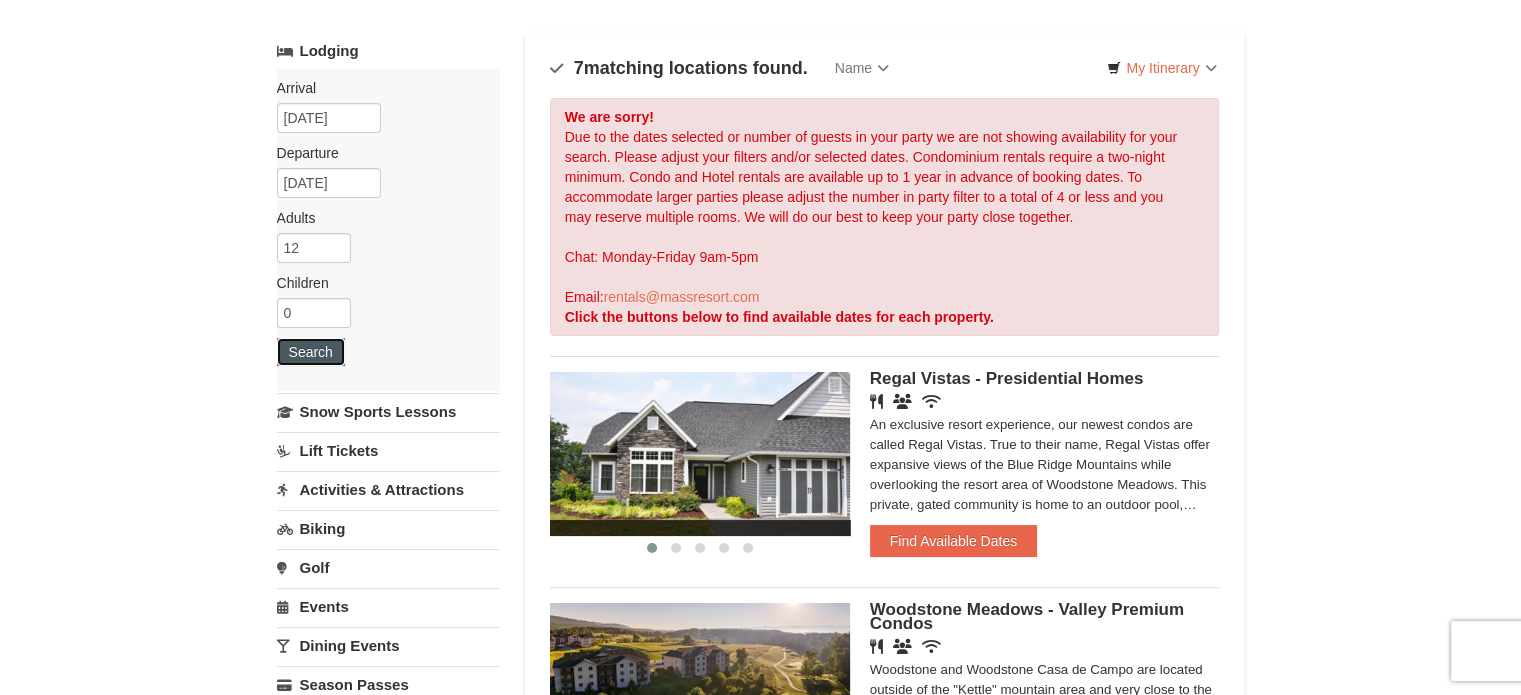 click on "Search" at bounding box center (311, 352) 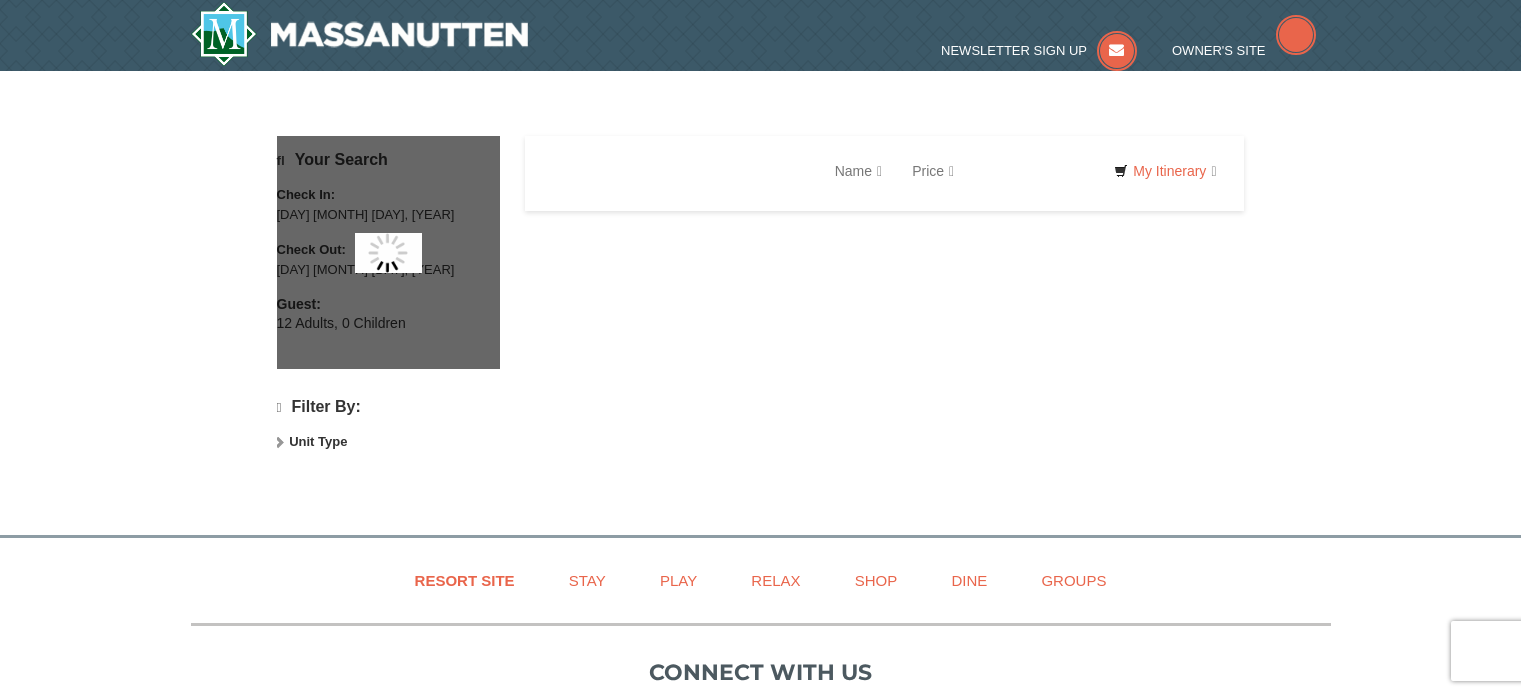 scroll, scrollTop: 0, scrollLeft: 0, axis: both 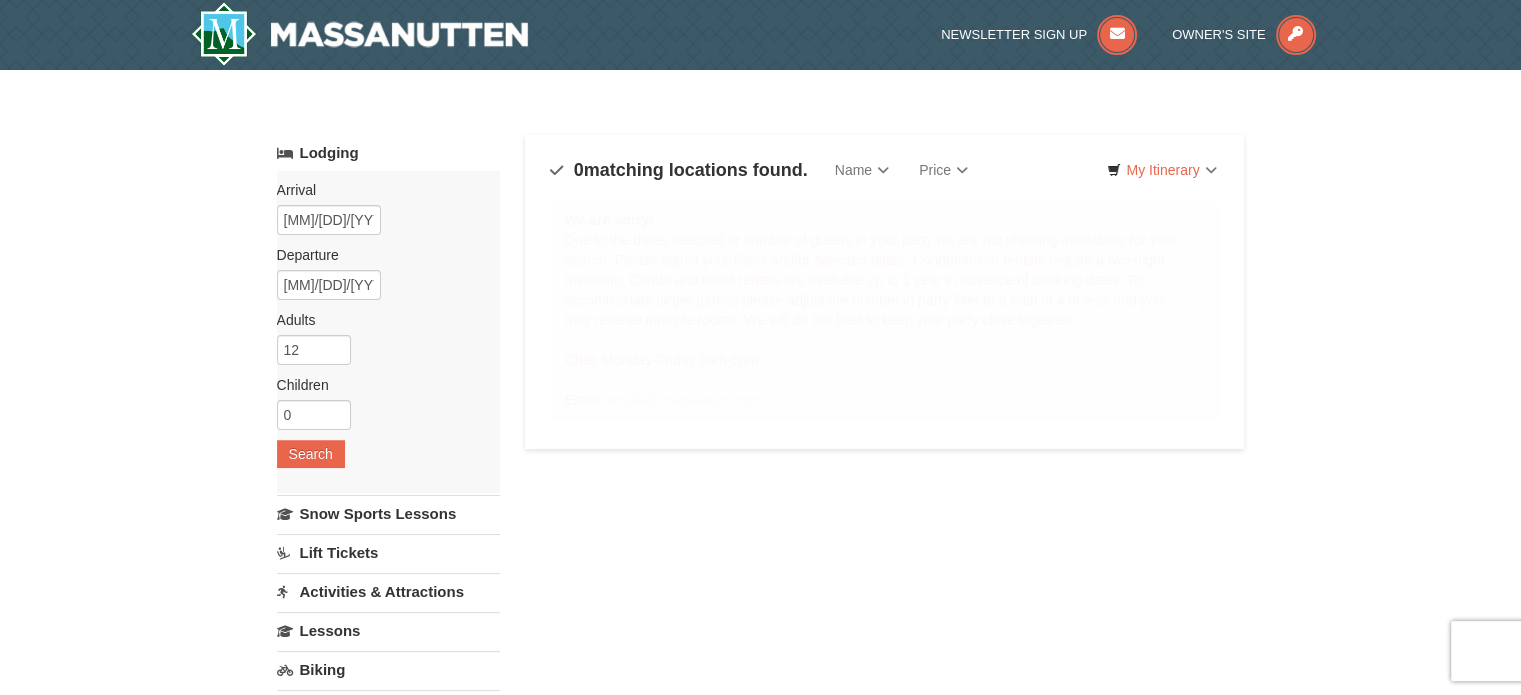 select on "8" 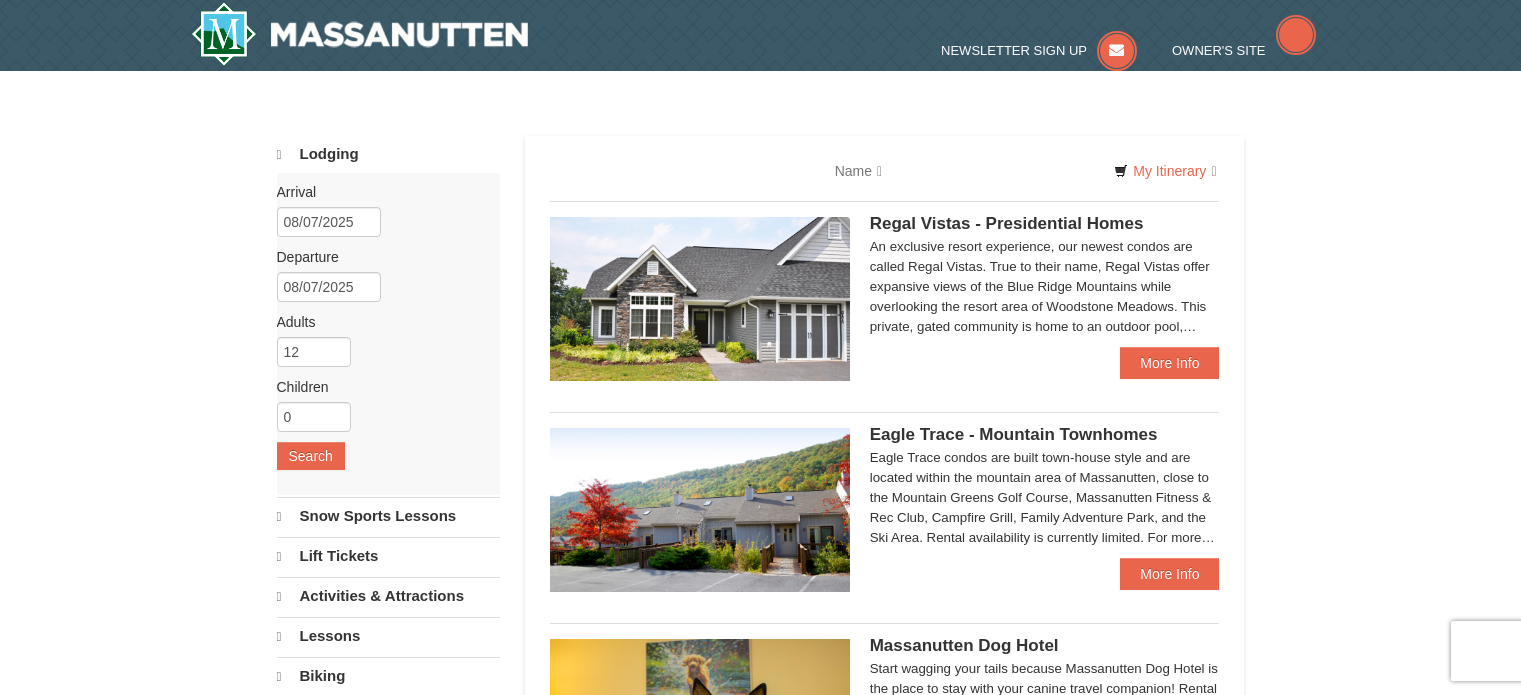 type 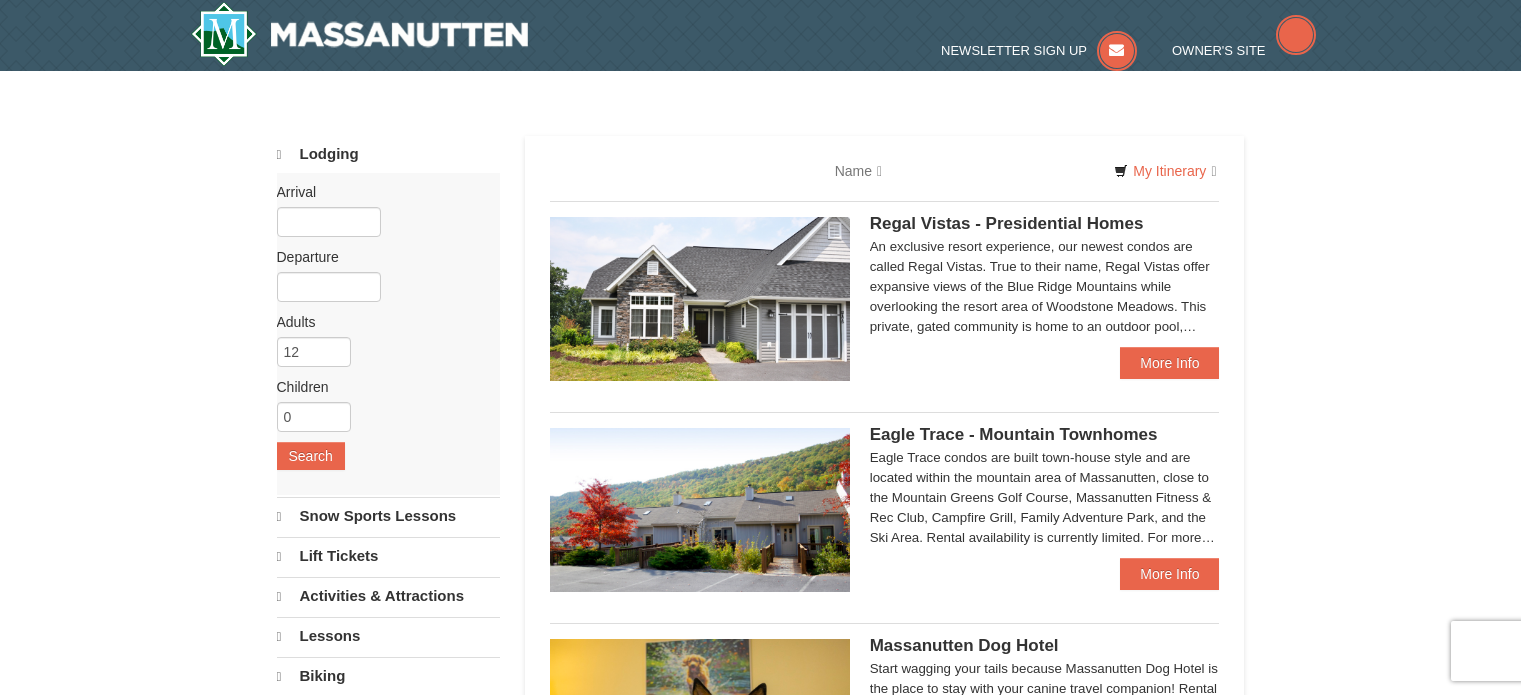 scroll, scrollTop: 0, scrollLeft: 0, axis: both 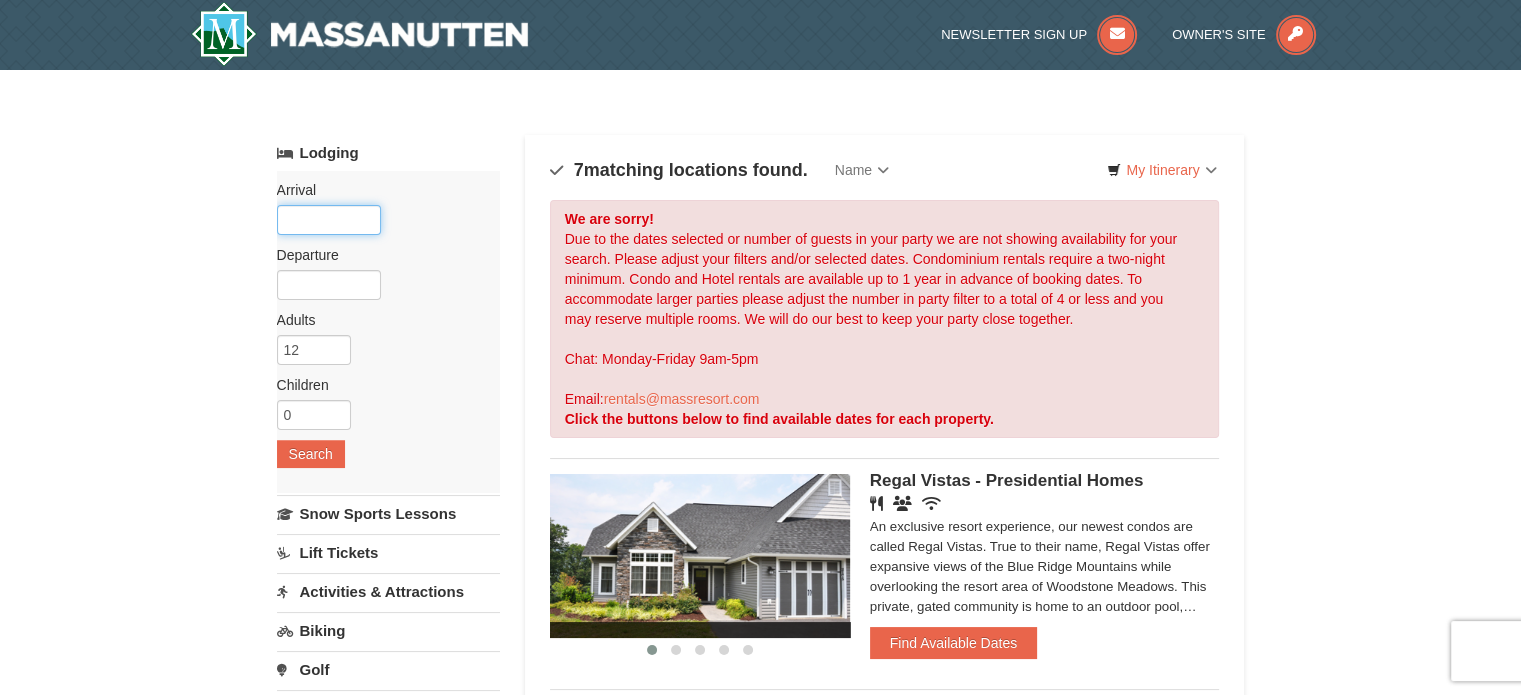 click at bounding box center [329, 220] 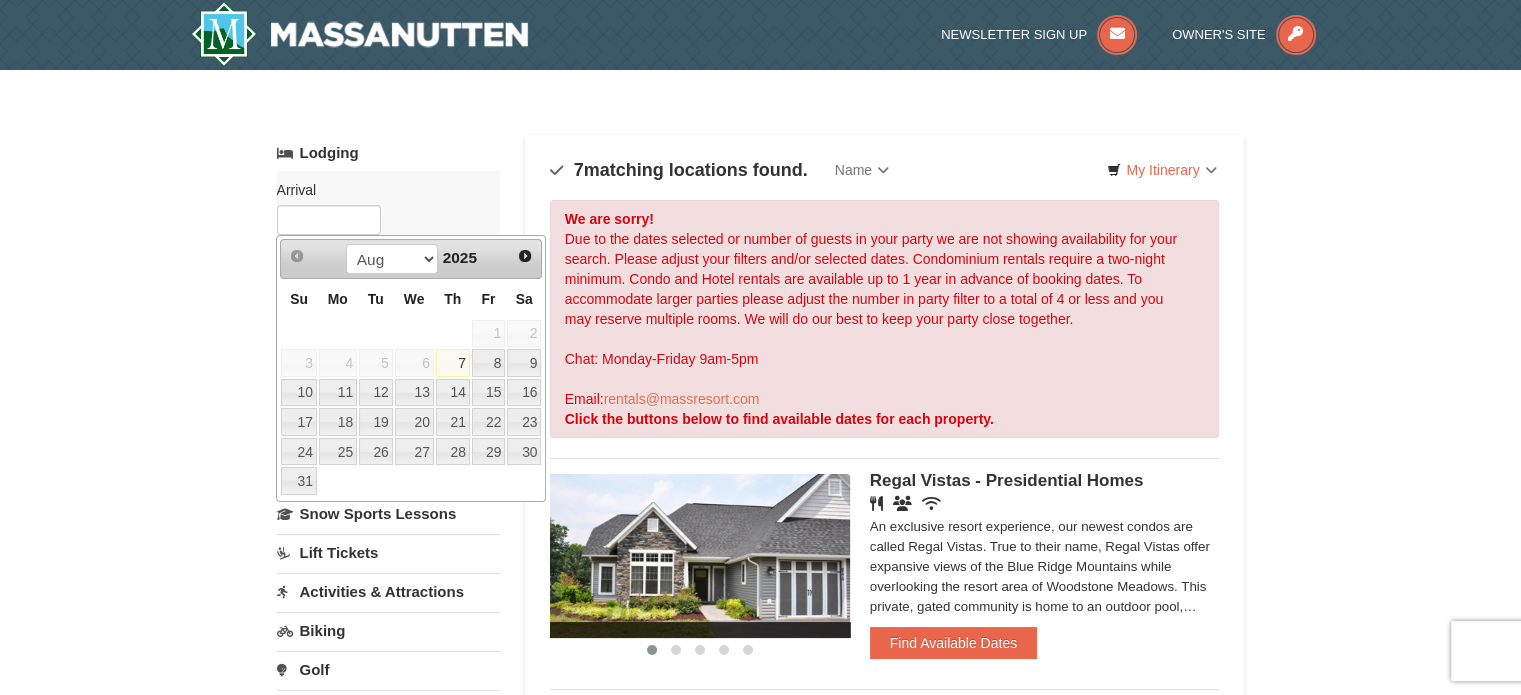 click on "×
Categories
Map
List
Filter
My Itinerary
Questions?  1-540-289-9441
Lodging
Arrival Please format dates MM/DD/YYYY Please format dates MM/DD/YYYY
Departure Please format dates MM/DD/YYYY Please format dates MM/DD/YYYY
Adults" at bounding box center (760, 1115) 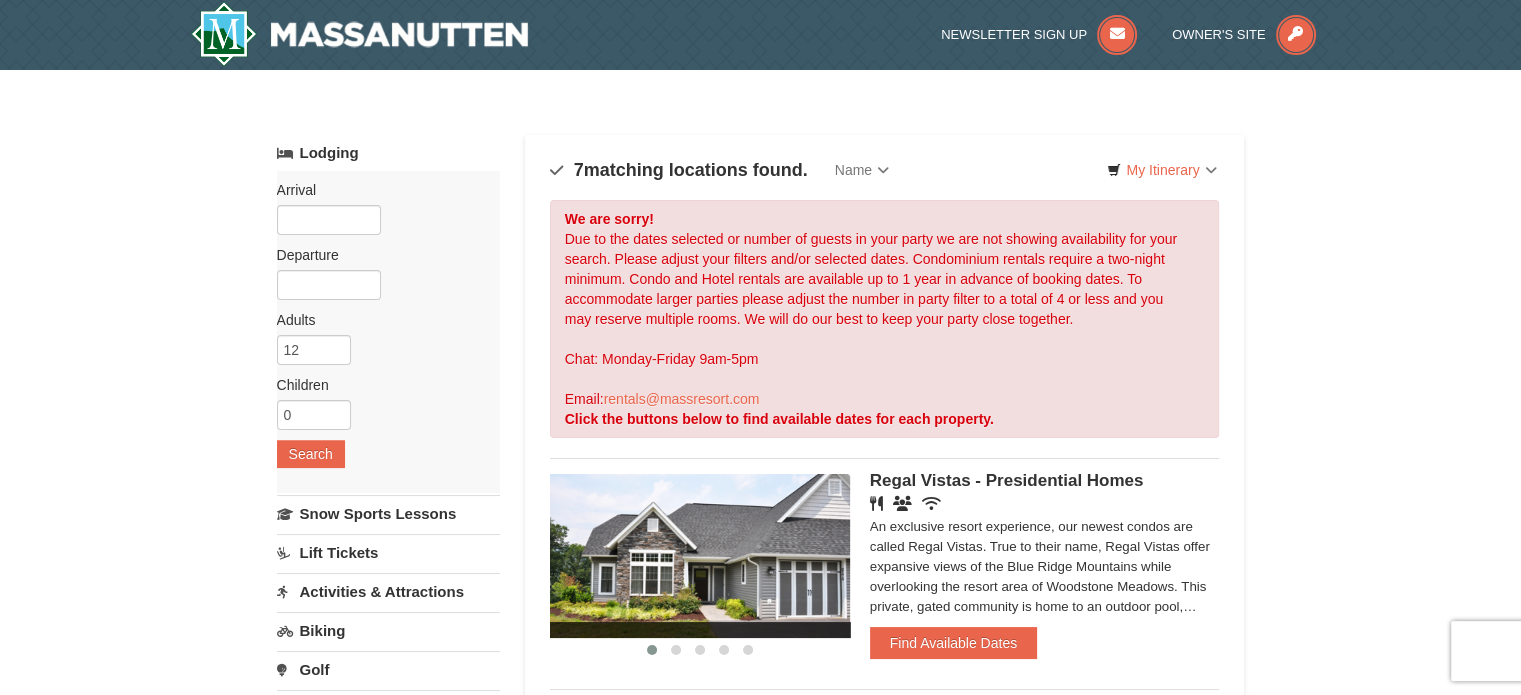 click on "Arrival Please format dates MM/DD/YYYY Please format dates MM/DD/YYYY
Departure Please format dates MM/DD/YYYY Please format dates MM/DD/YYYY
Adults Please format dates MM/DD/YYYY
12
Children Please format dates MM/DD/YYYY
0
Search" at bounding box center [388, 332] 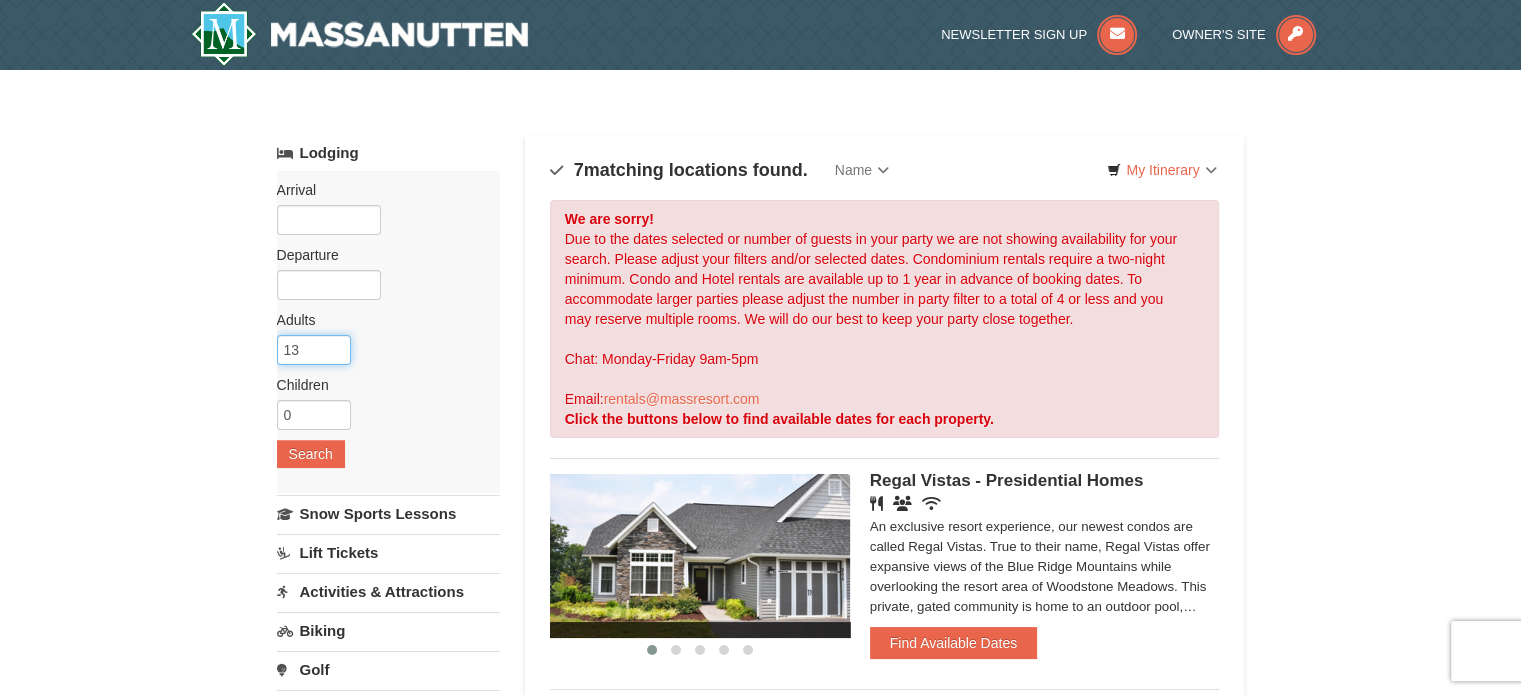 click on "13" at bounding box center [314, 350] 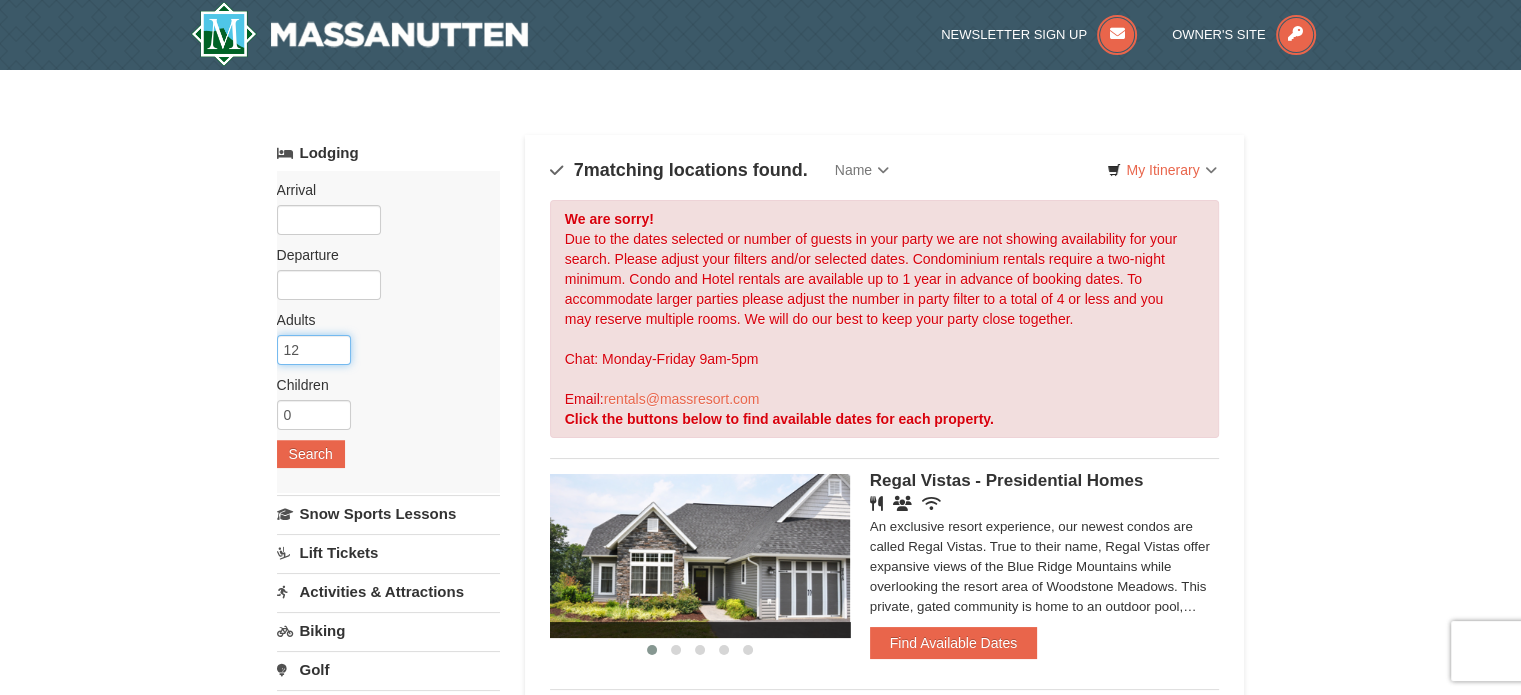click on "12" at bounding box center [314, 350] 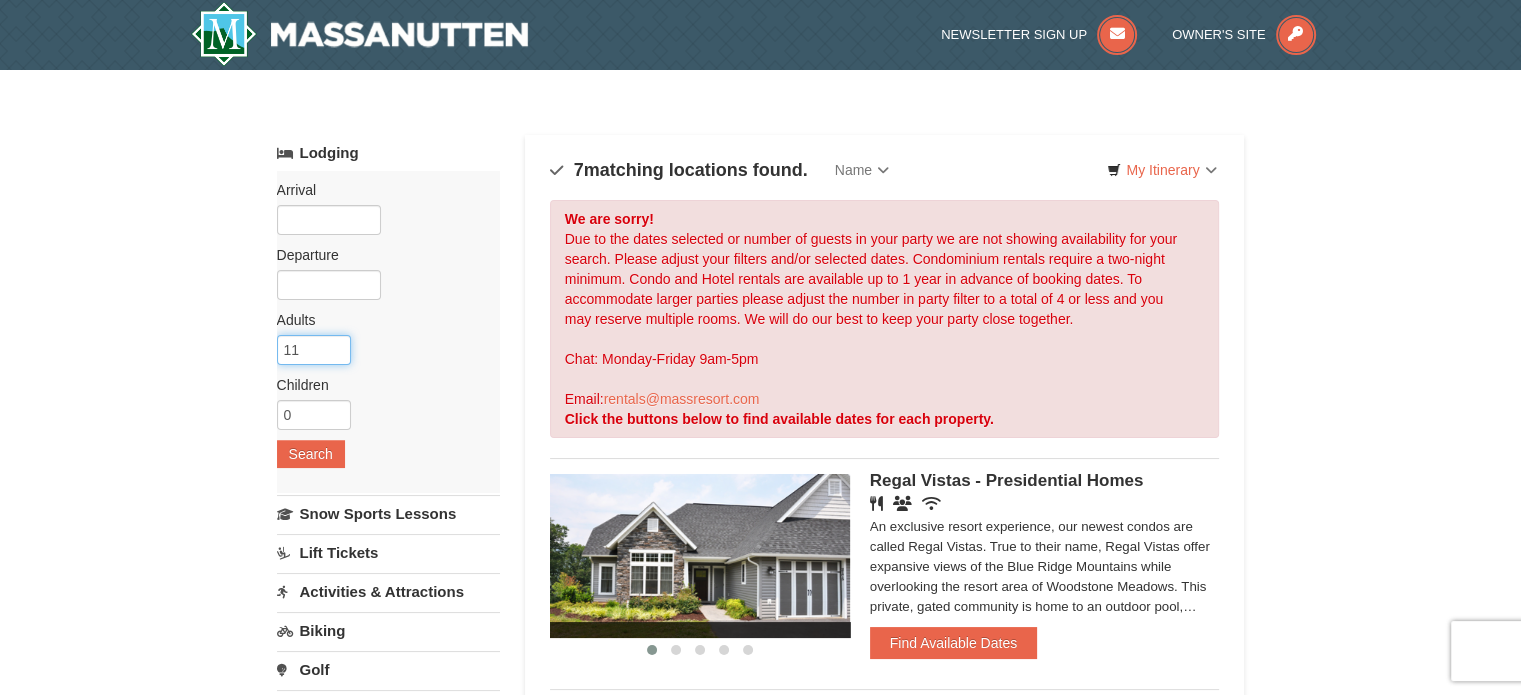 click on "11" at bounding box center [314, 350] 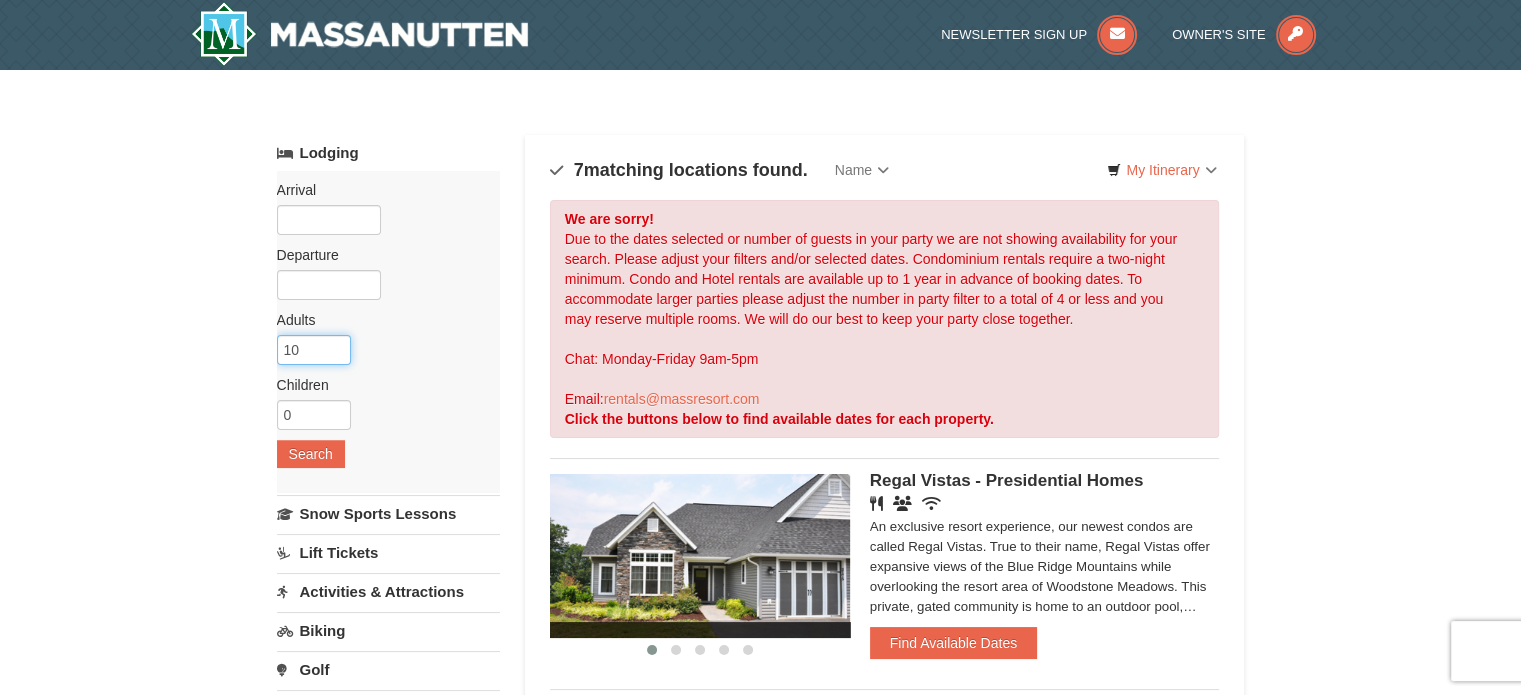 click on "10" at bounding box center [314, 350] 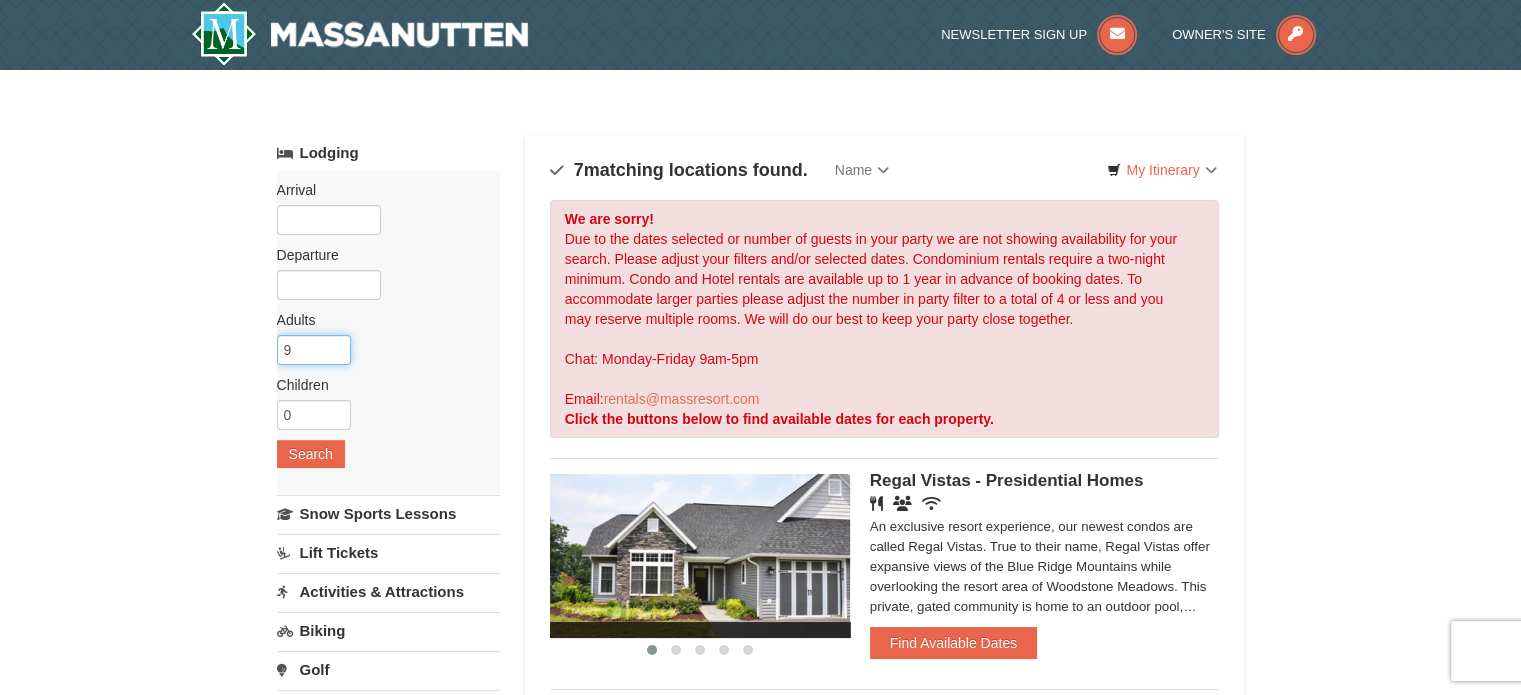 click on "9" at bounding box center (314, 350) 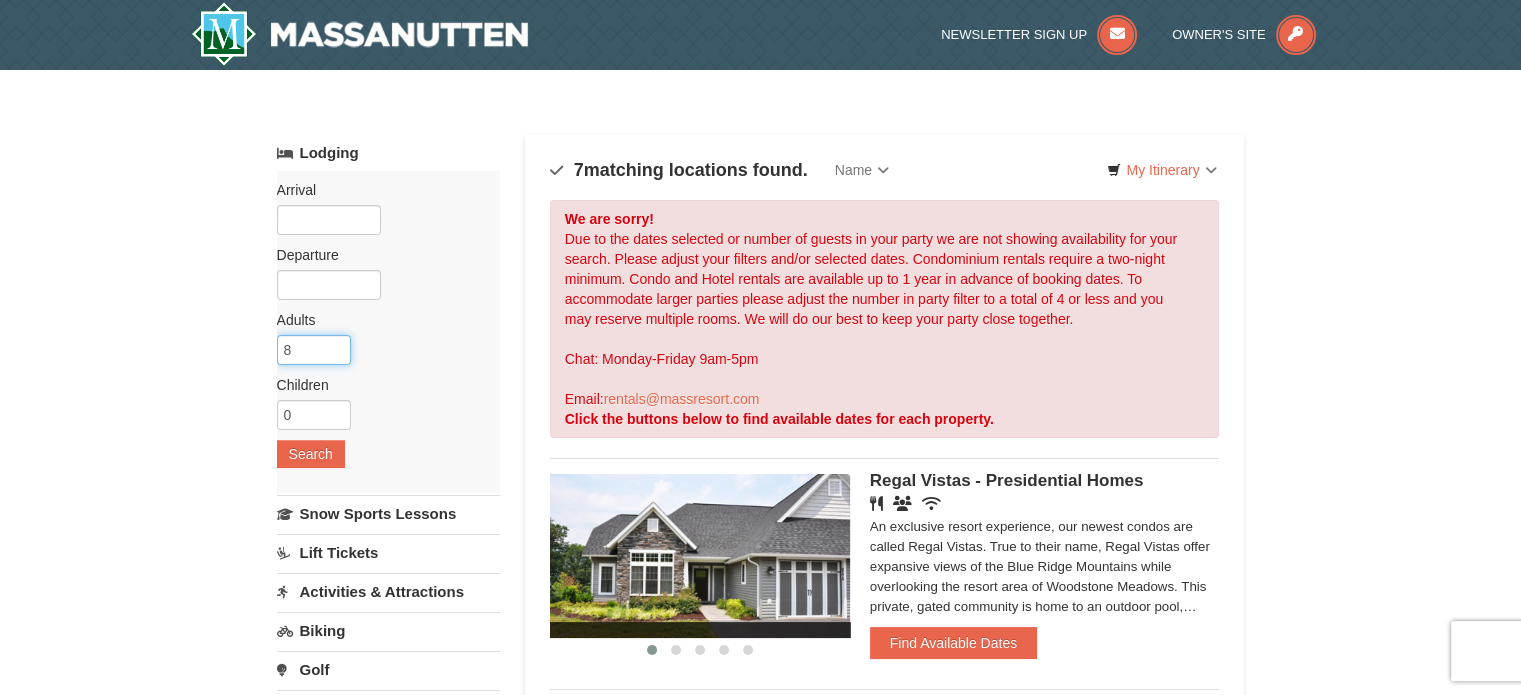 click on "8" at bounding box center (314, 350) 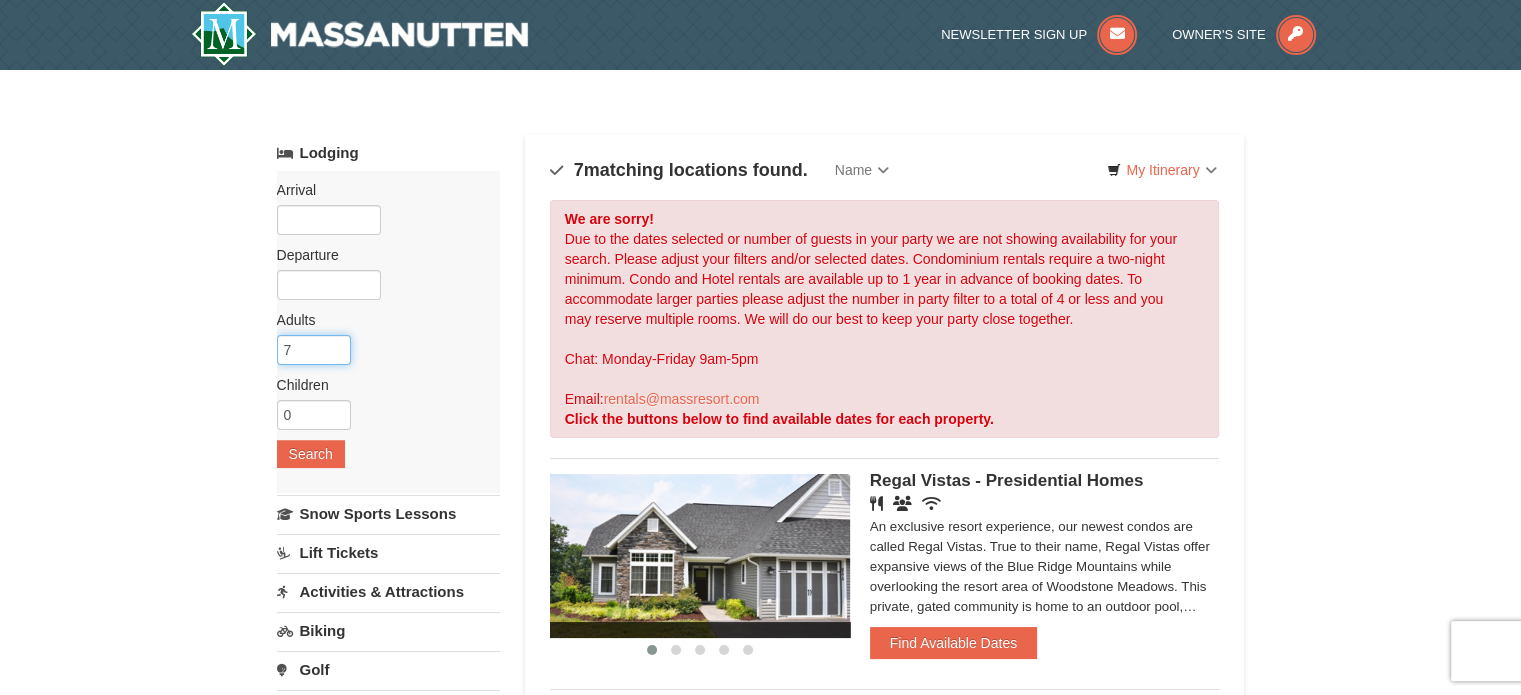 click on "7" at bounding box center (314, 350) 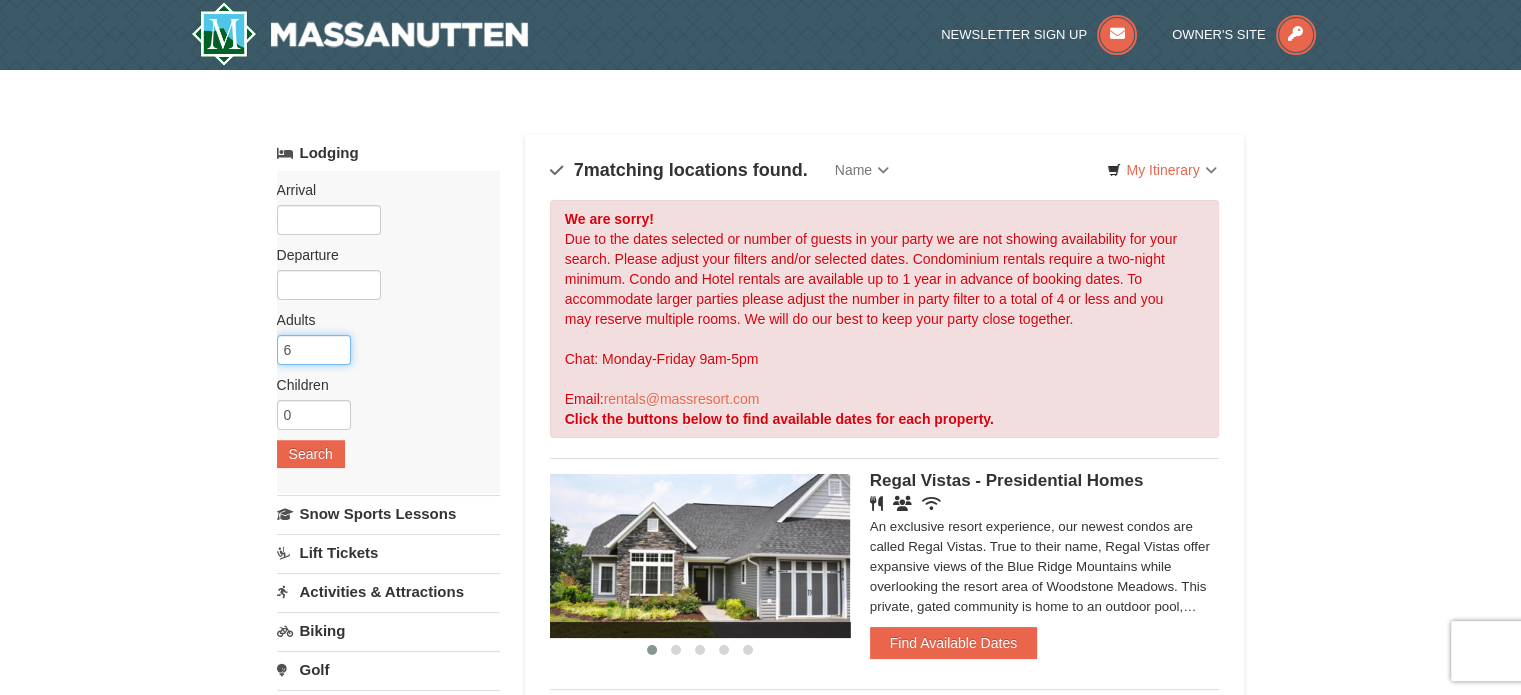 click on "6" at bounding box center (314, 350) 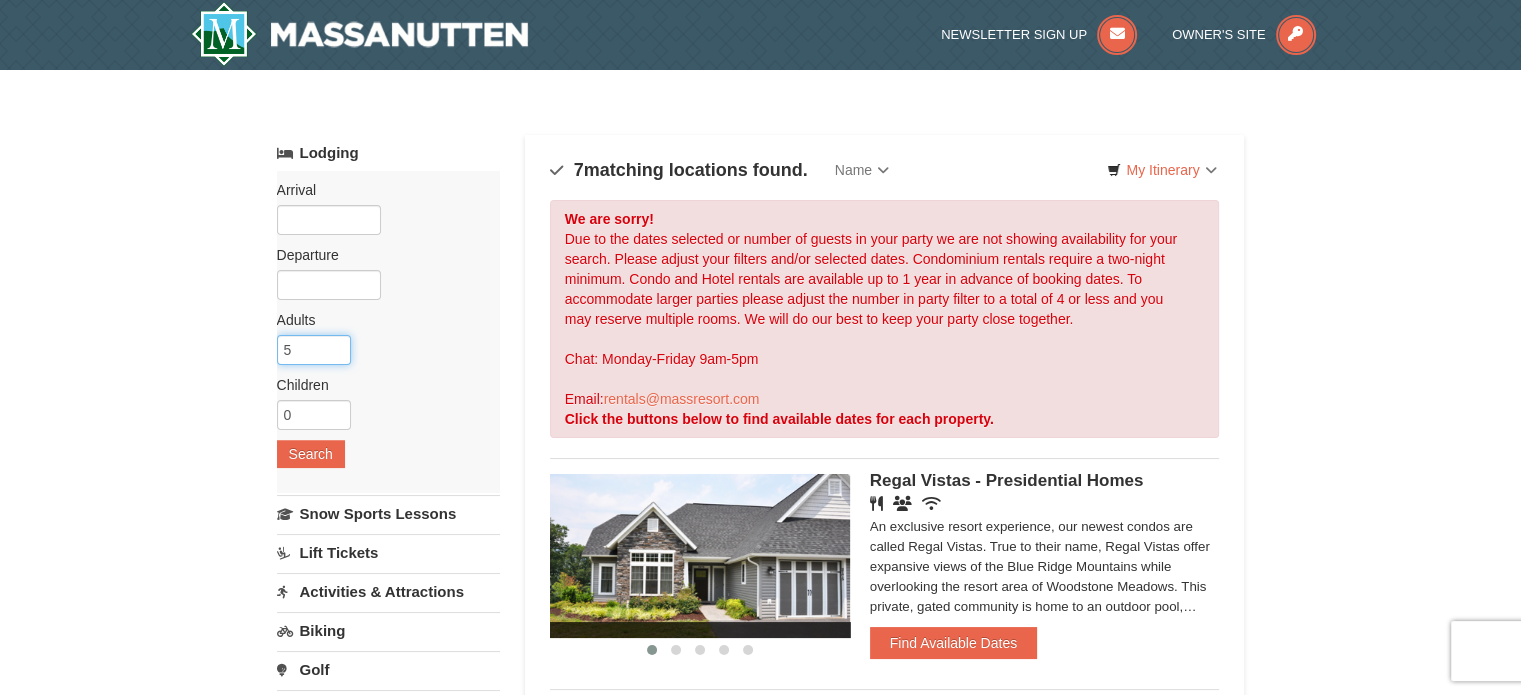 type on "5" 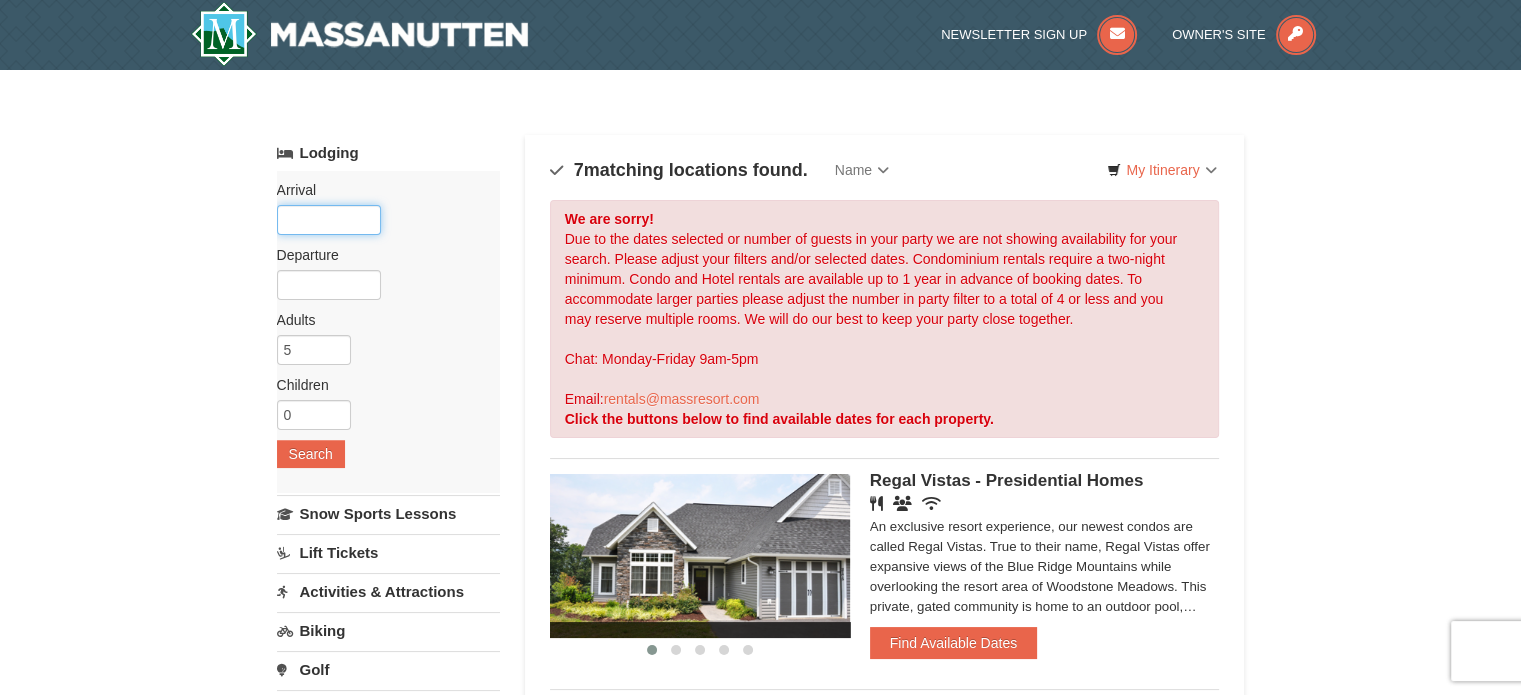 click at bounding box center (329, 220) 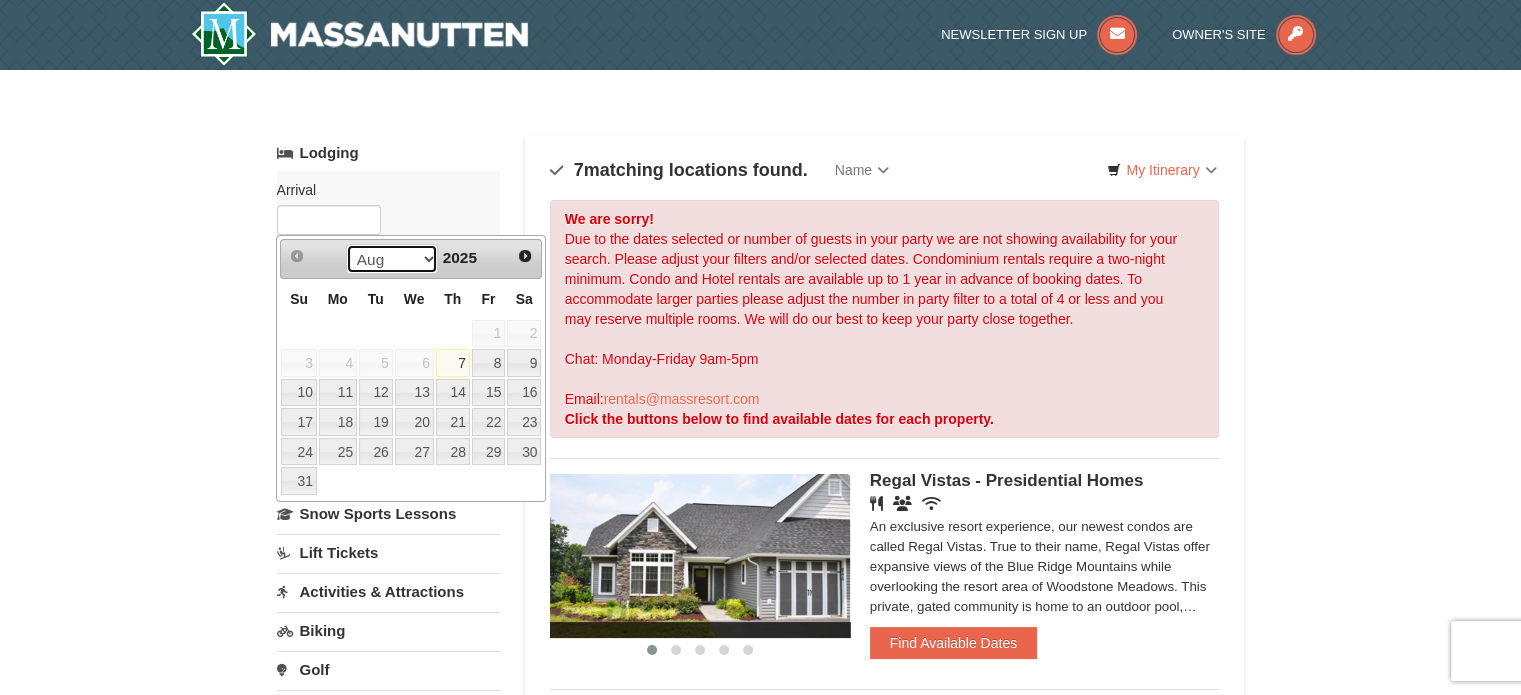 click on "Aug Sep Oct Nov Dec" at bounding box center (392, 259) 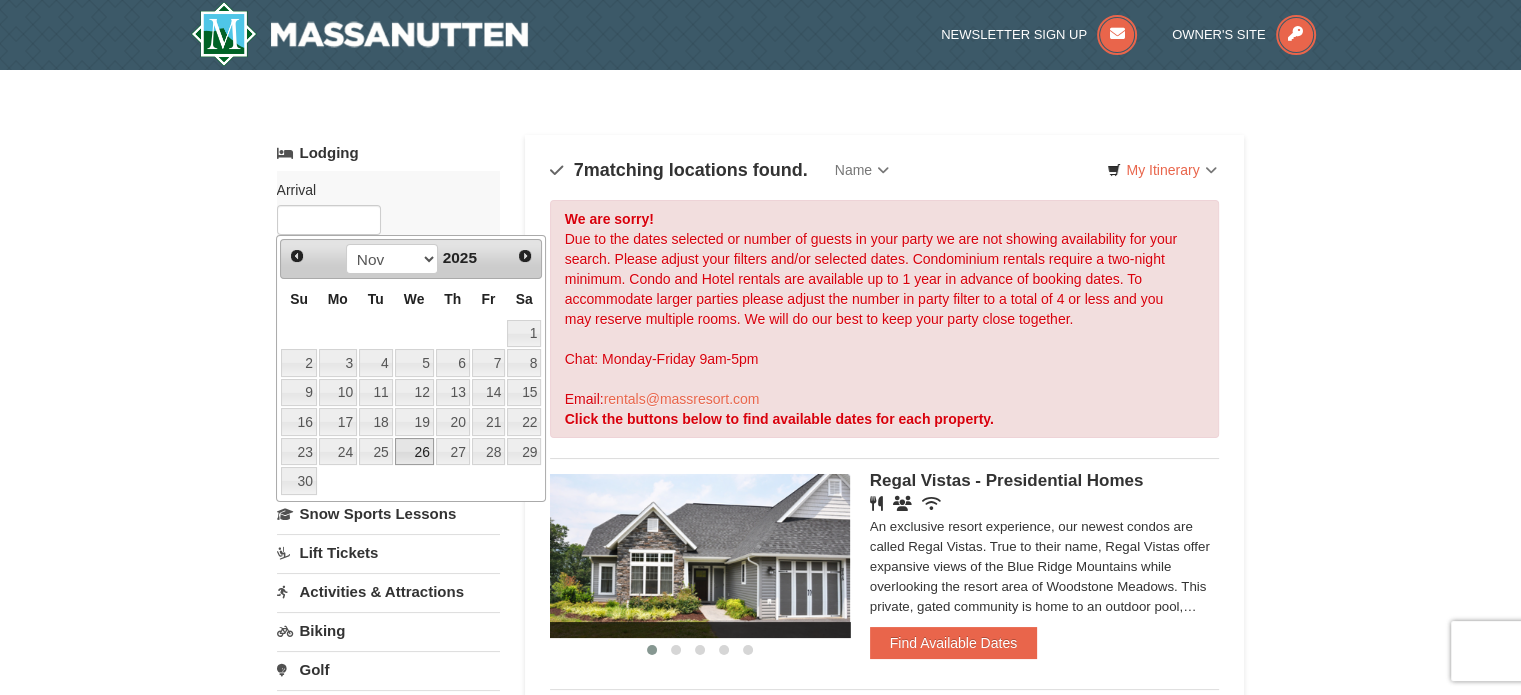 click on "26" at bounding box center (414, 452) 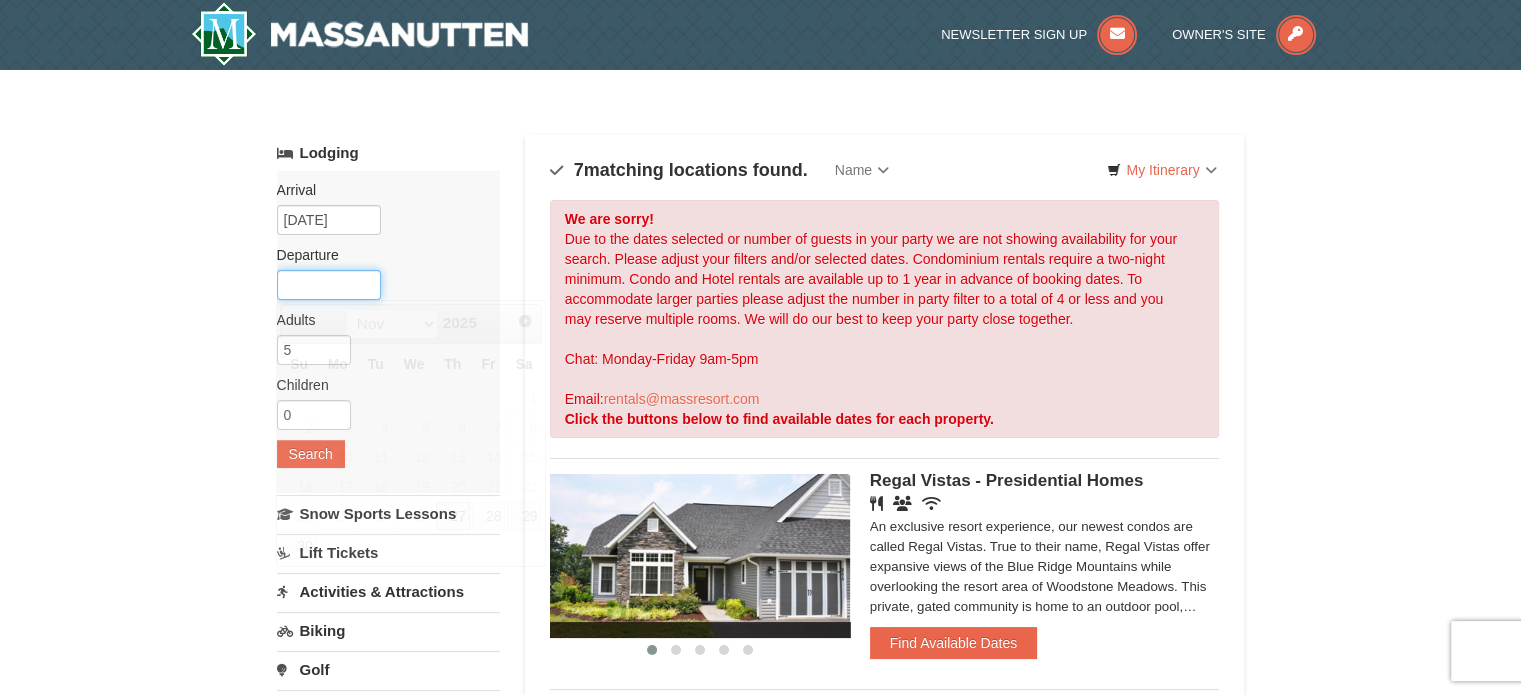 click at bounding box center (329, 285) 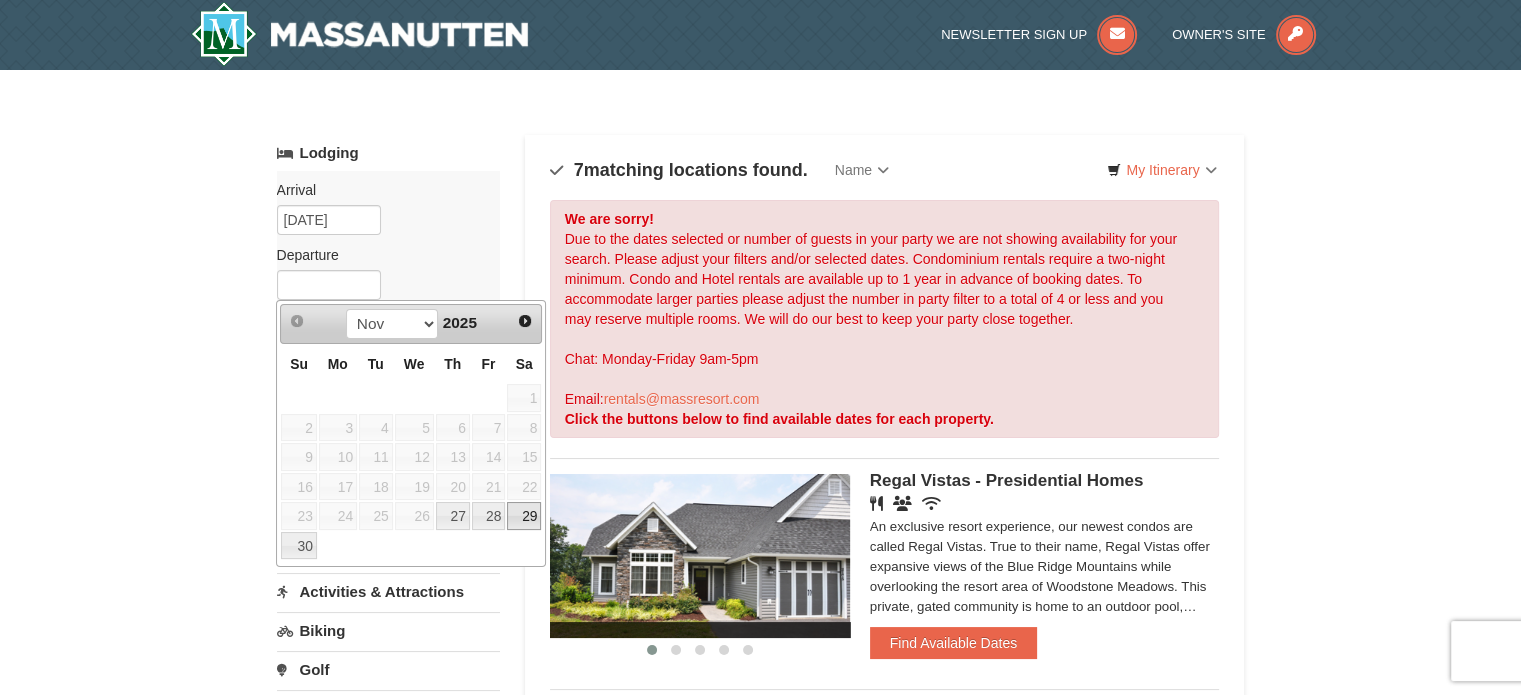click on "29" at bounding box center (524, 516) 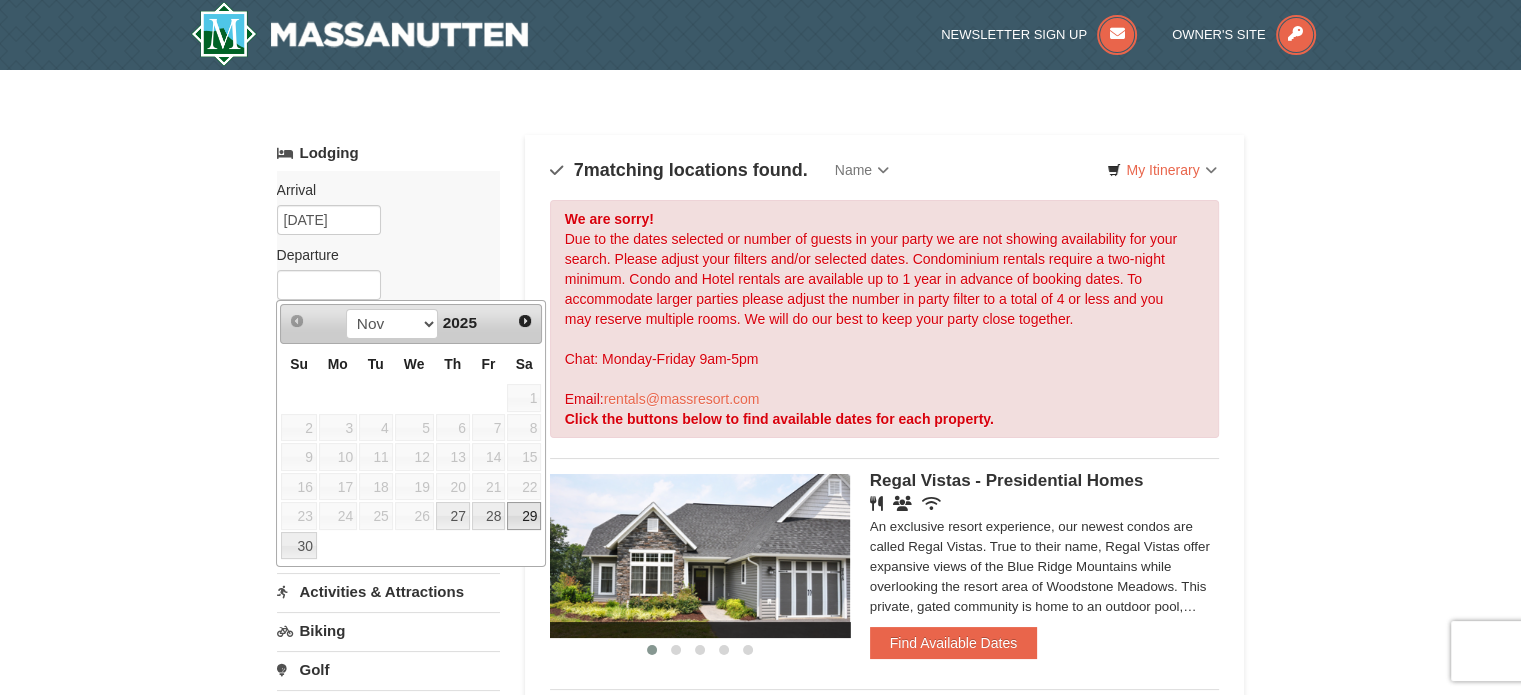 type on "[MM]/[DD]/[YYYY]" 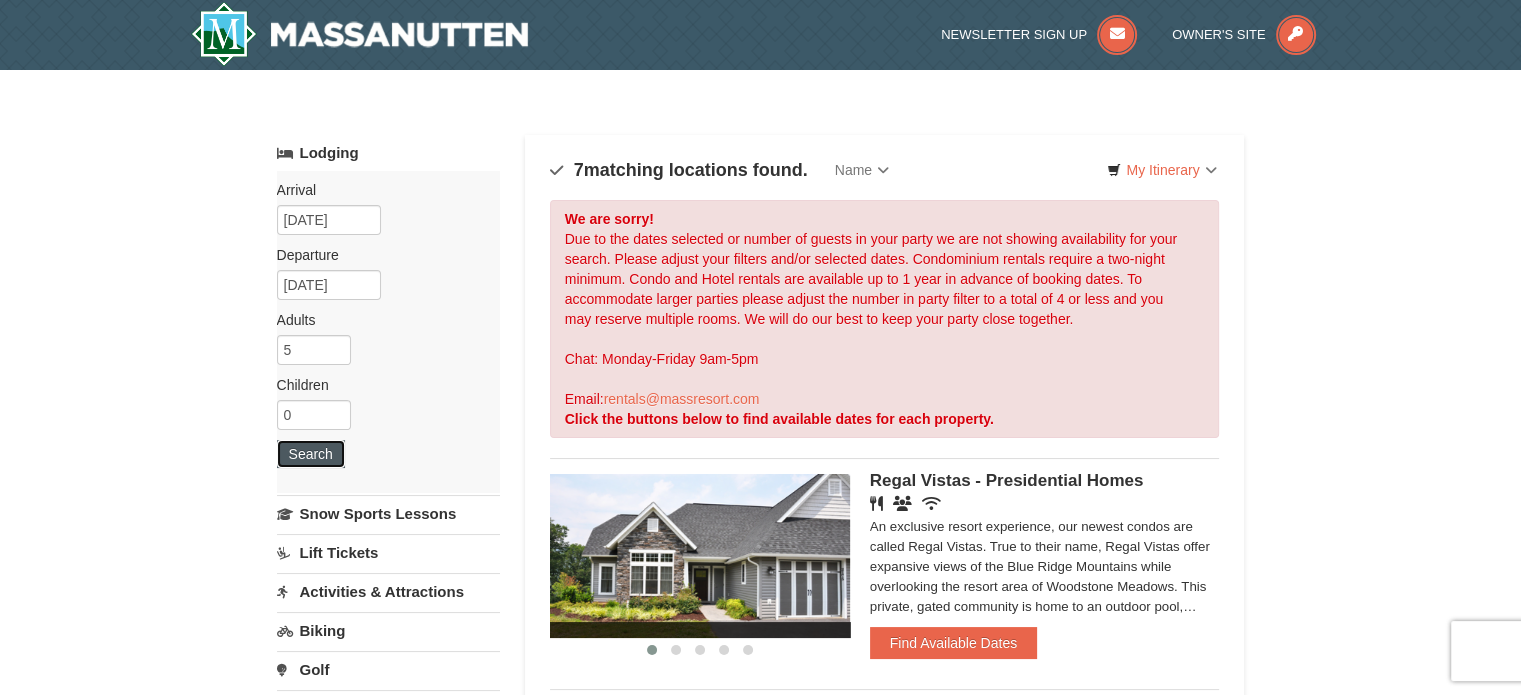 click on "Search" at bounding box center (311, 454) 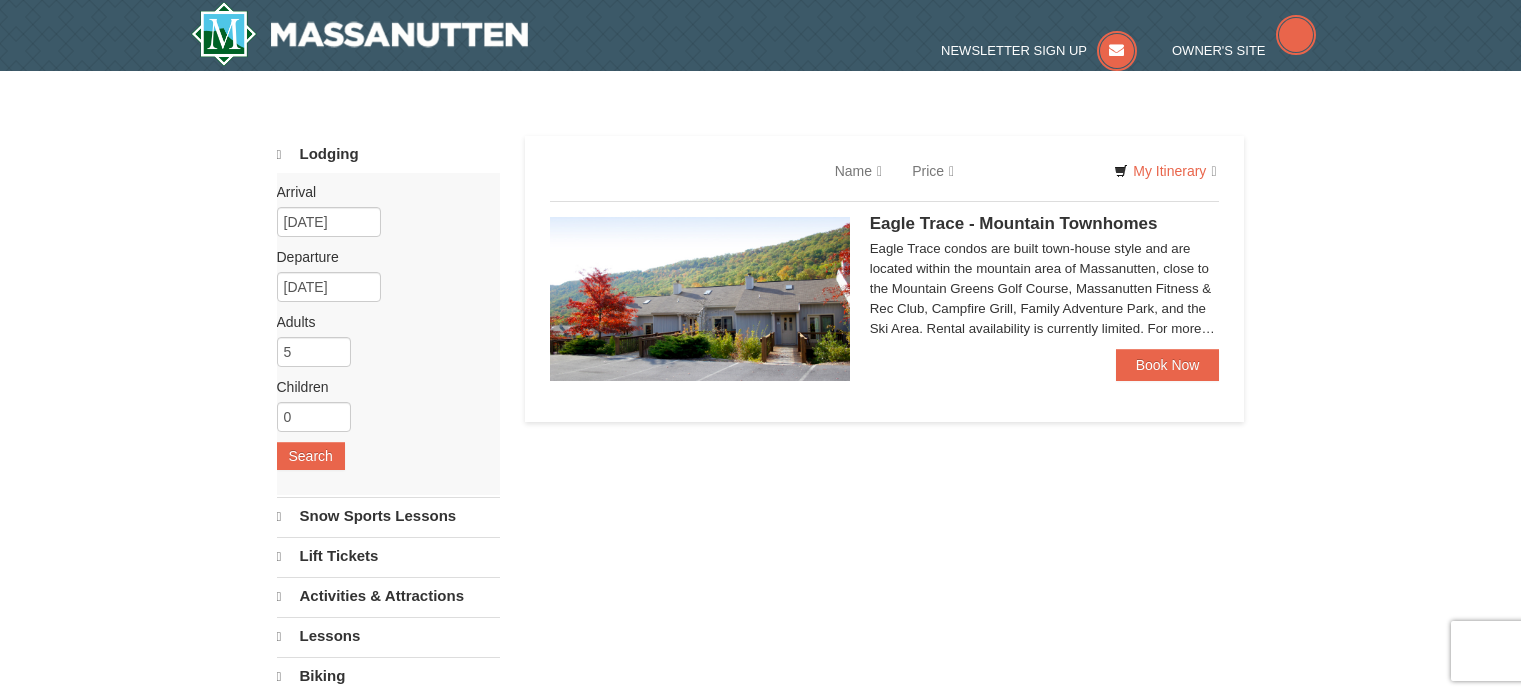 scroll, scrollTop: 0, scrollLeft: 0, axis: both 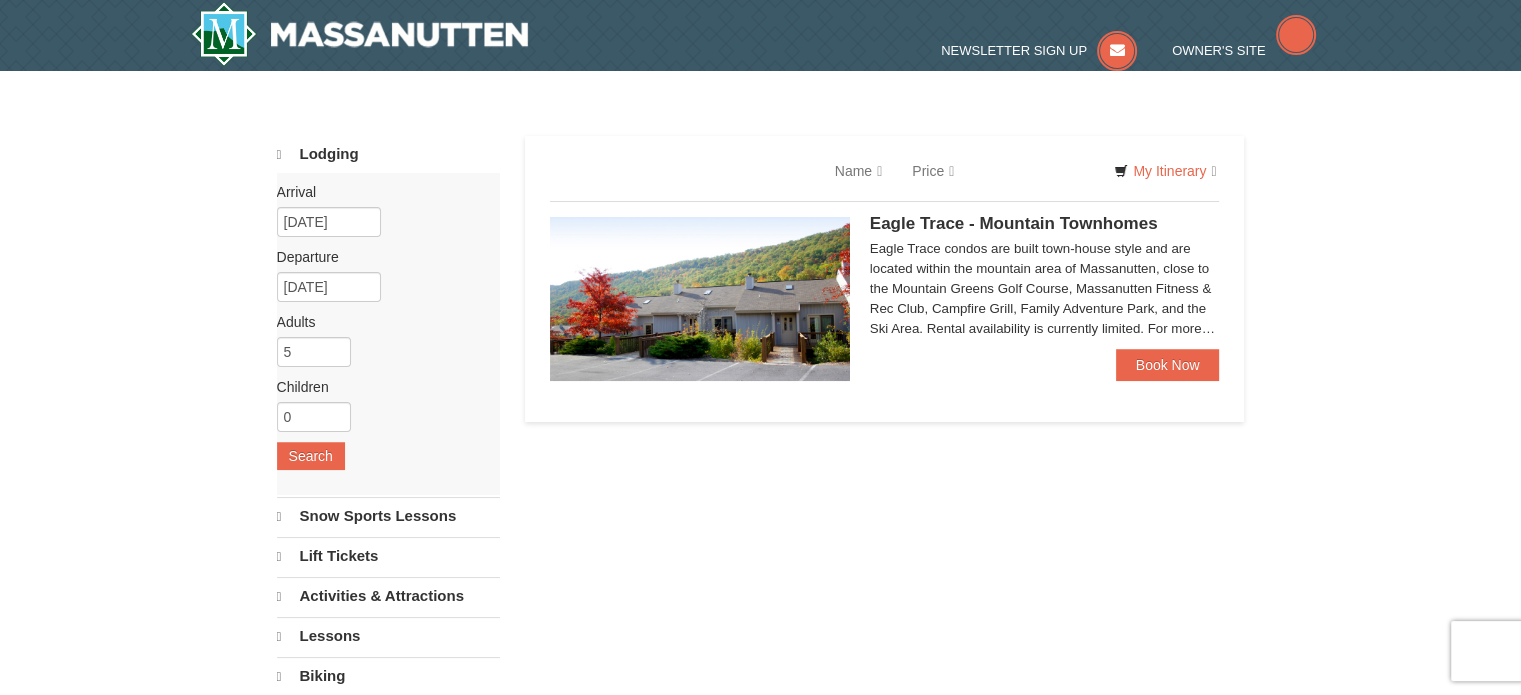 select on "8" 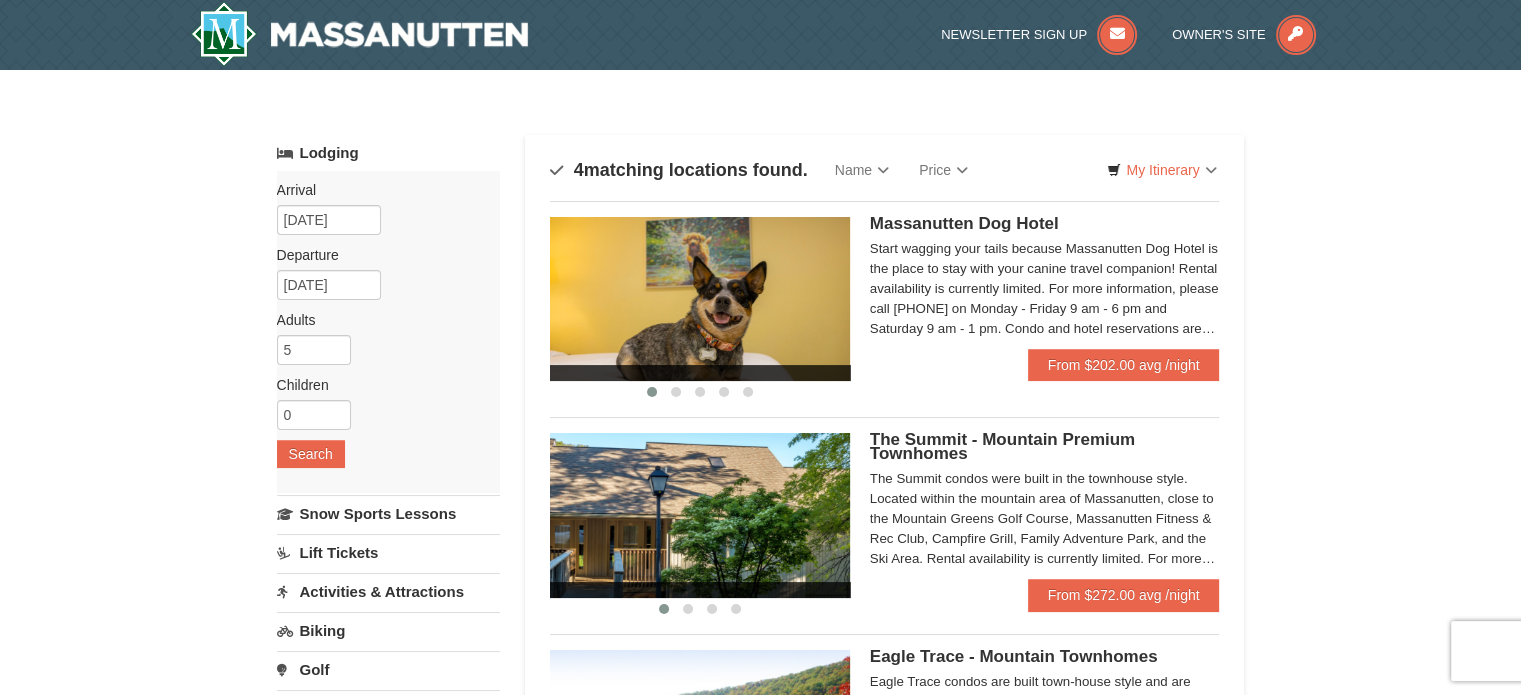 scroll, scrollTop: 0, scrollLeft: 0, axis: both 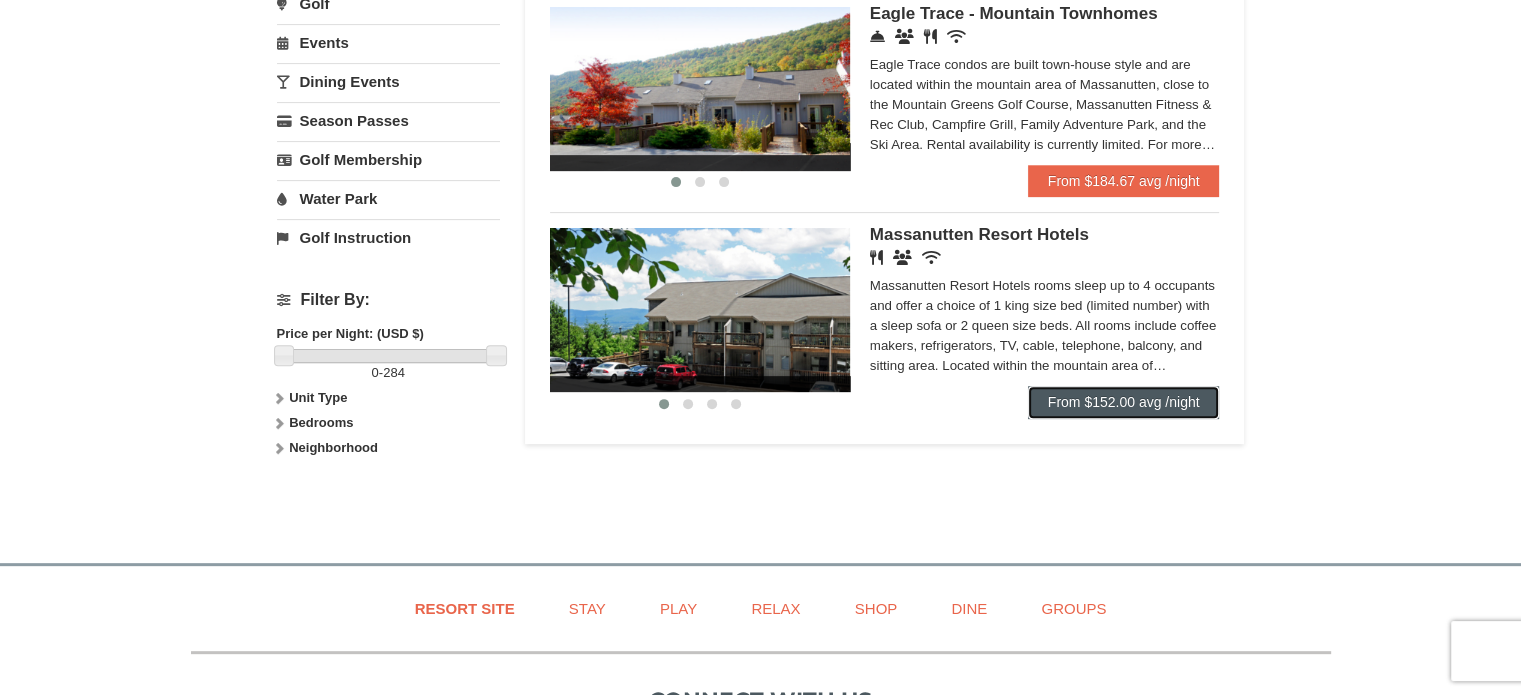 click on "From $152.00 avg /night" at bounding box center (1124, 402) 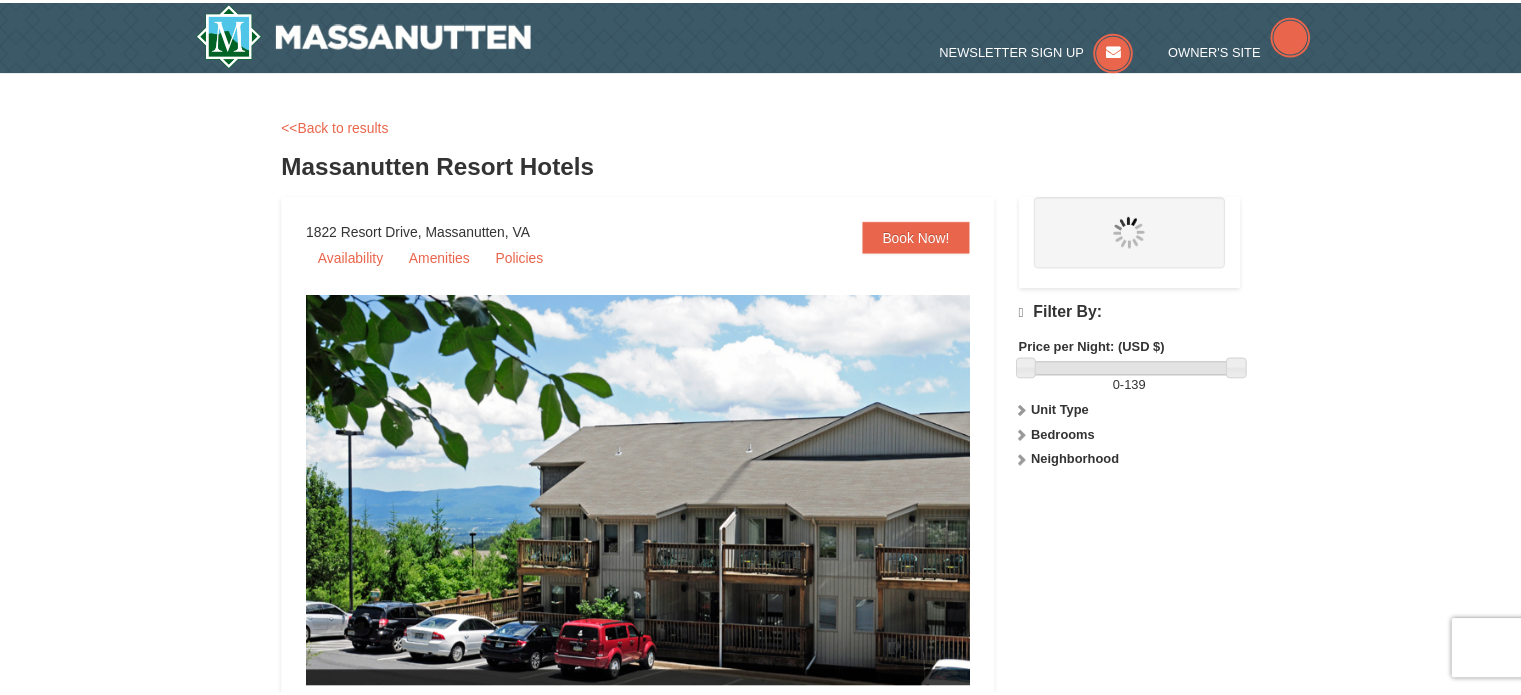 scroll, scrollTop: 0, scrollLeft: 0, axis: both 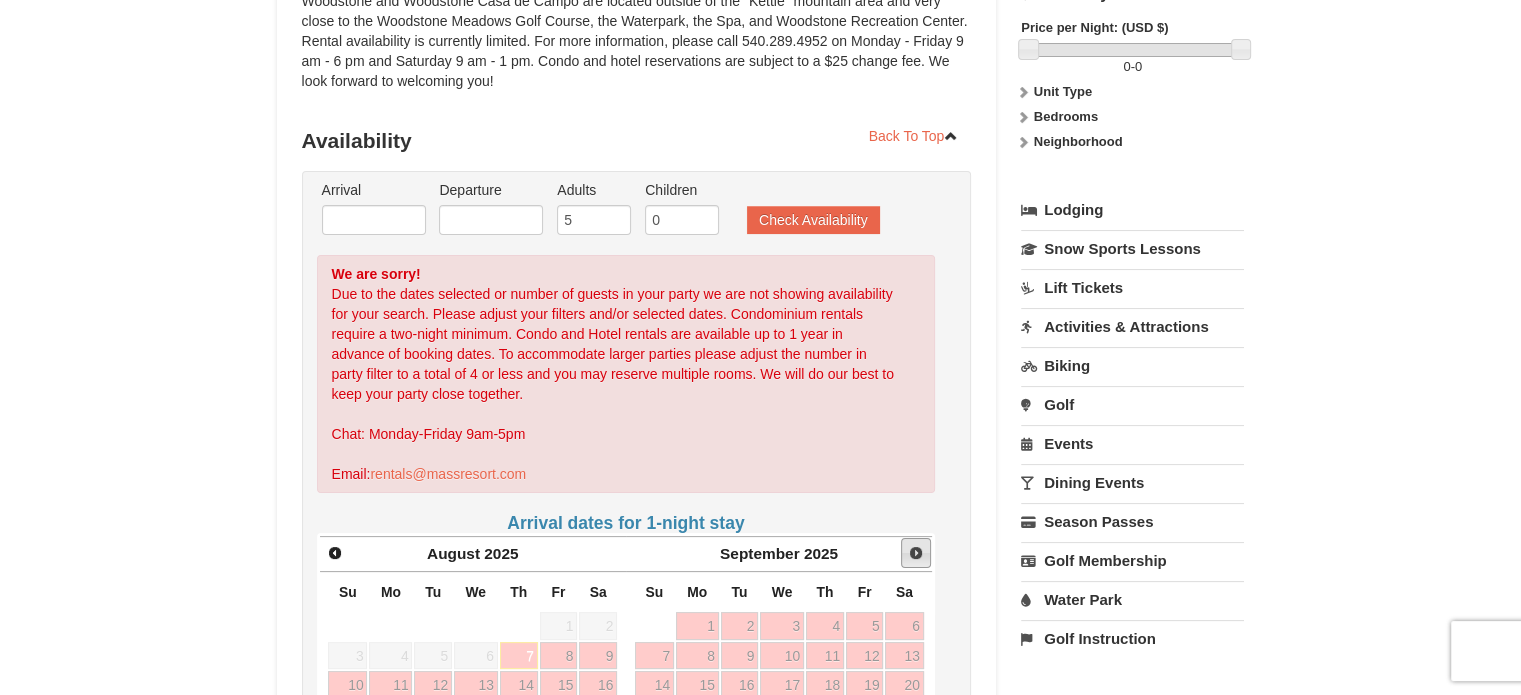 click on "Next" at bounding box center [916, 553] 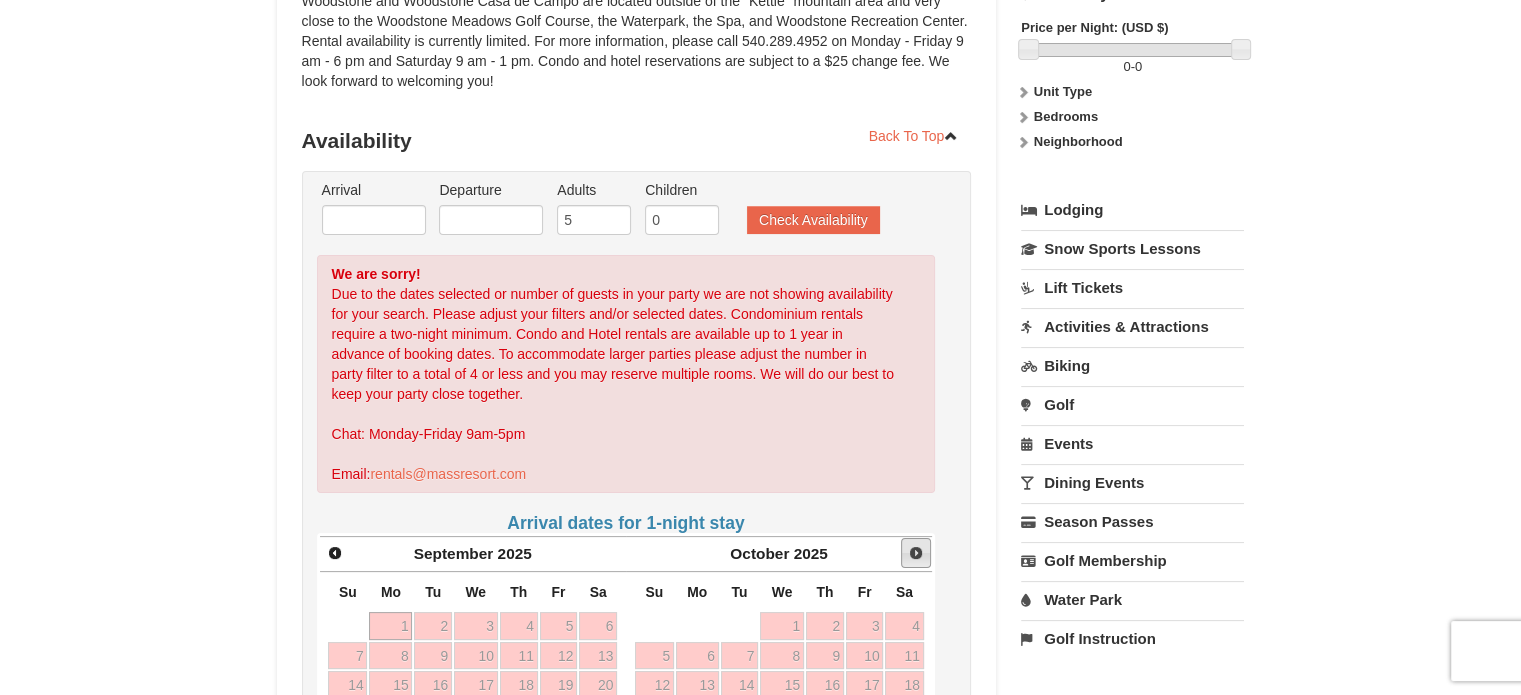 click on "Next" at bounding box center [916, 553] 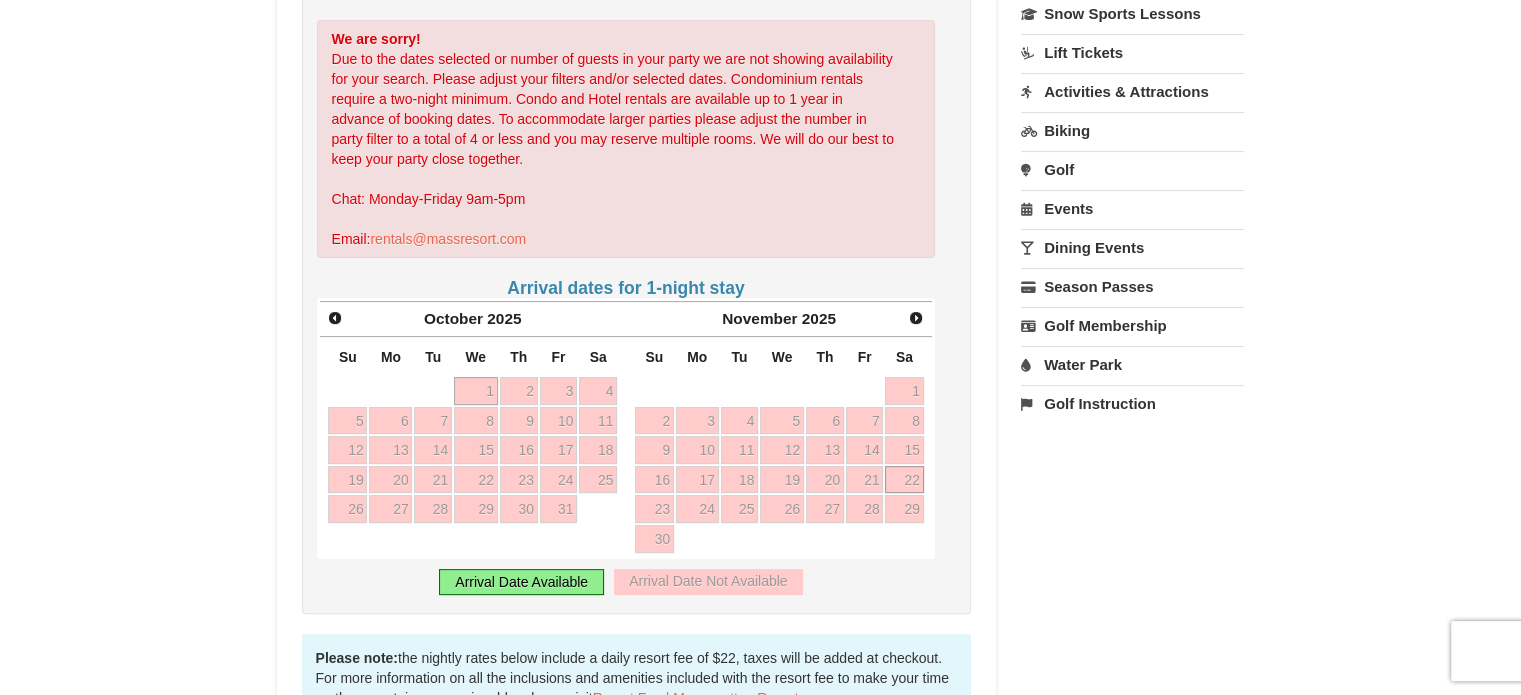 scroll, scrollTop: 519, scrollLeft: 0, axis: vertical 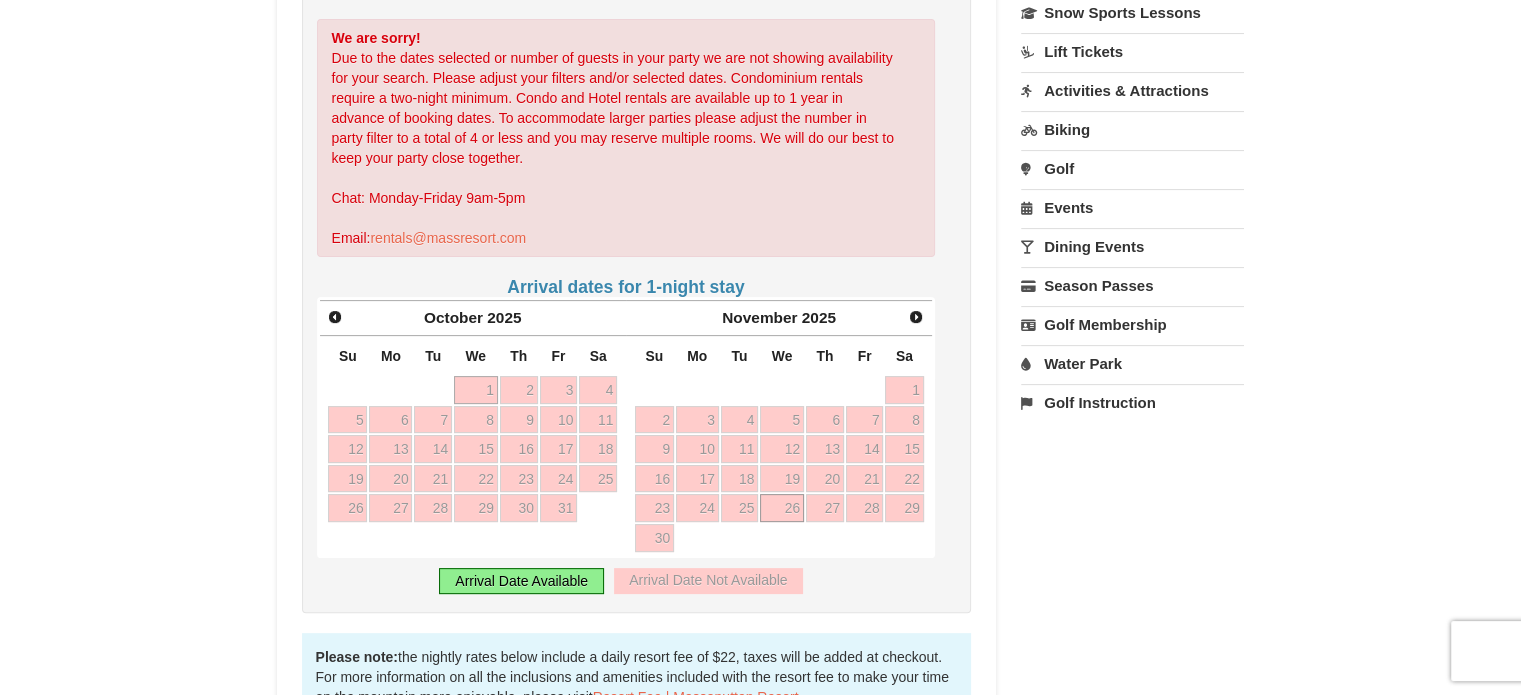 click on "26" at bounding box center [782, 508] 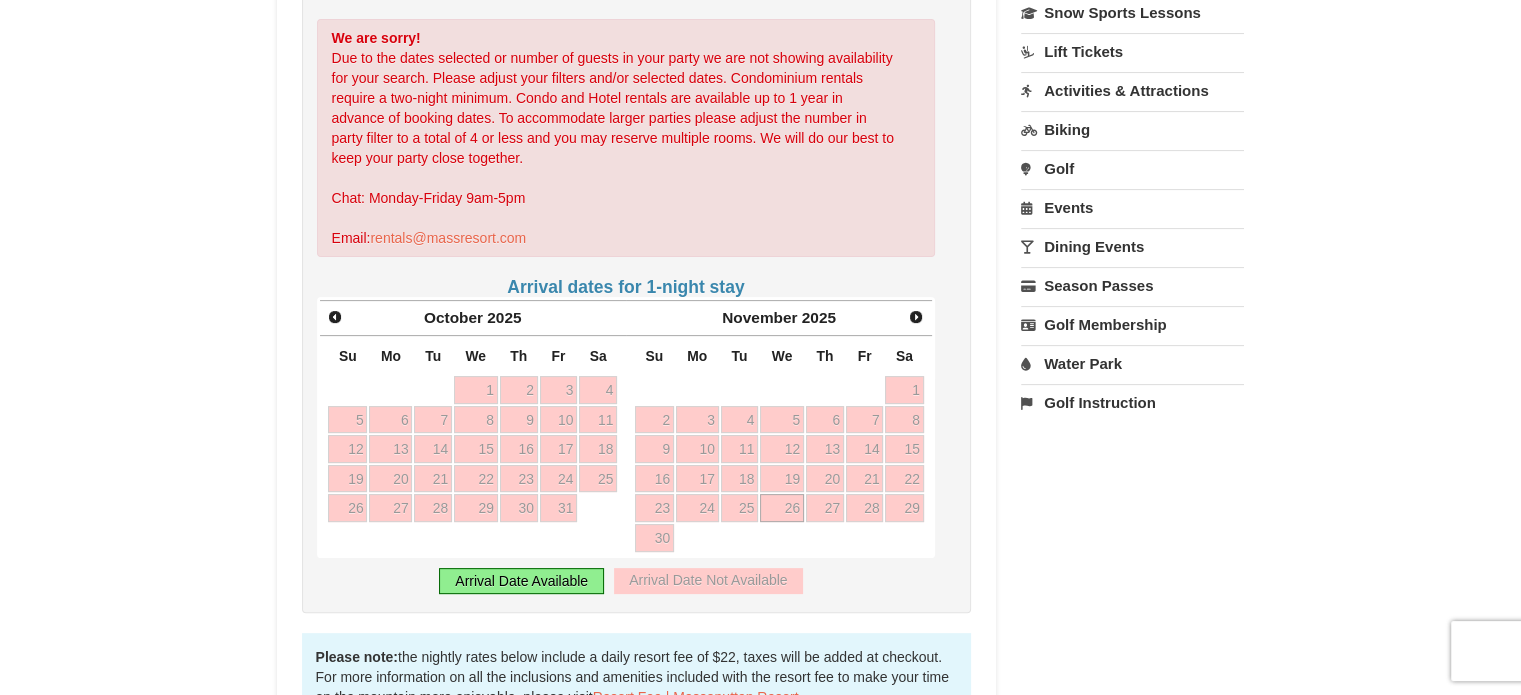 click on "Arrival Date Available" at bounding box center (521, 581) 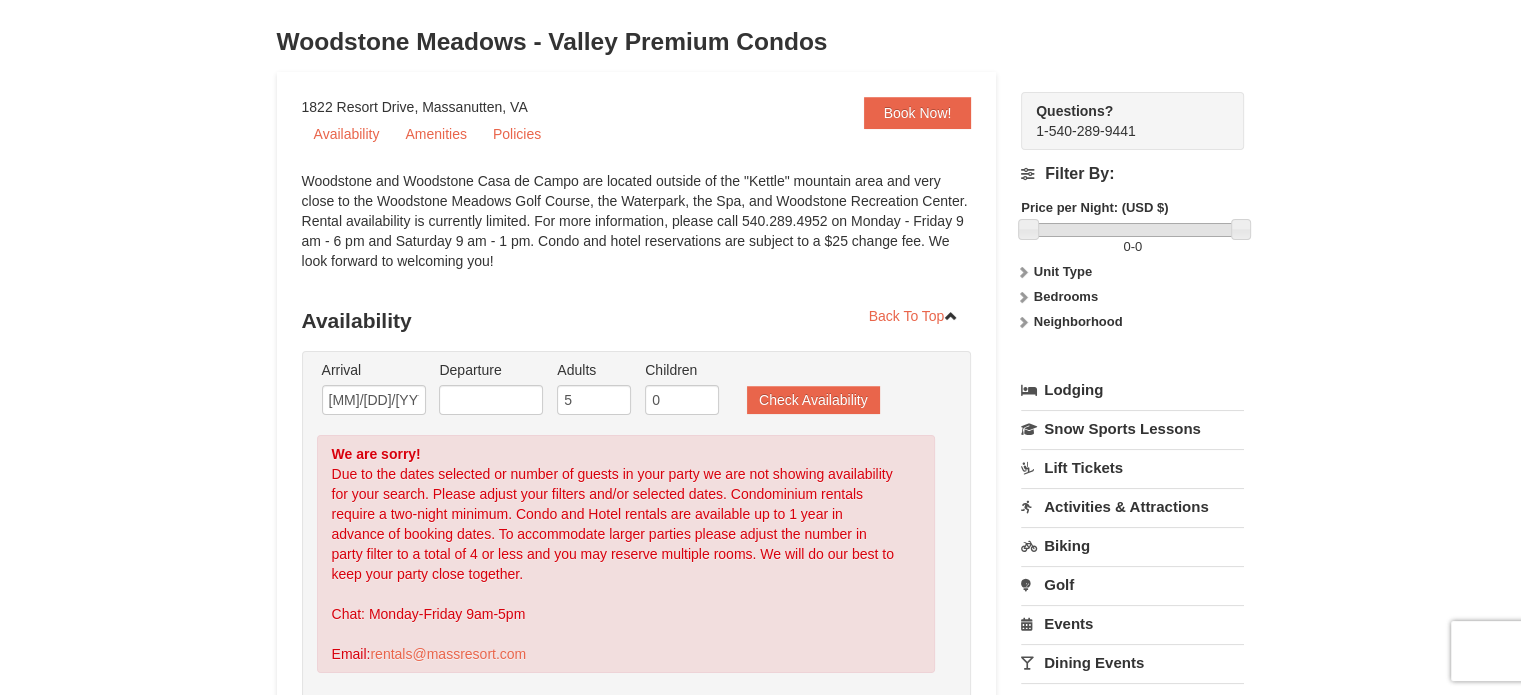 scroll, scrollTop: 0, scrollLeft: 0, axis: both 